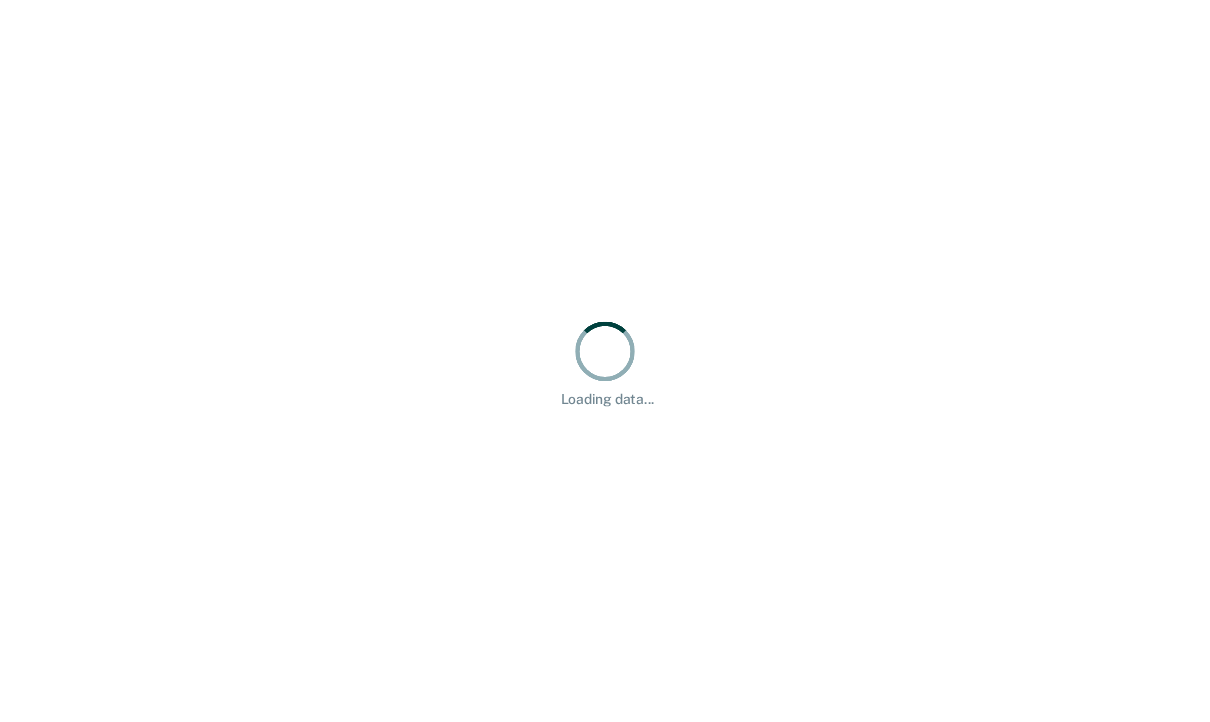 scroll, scrollTop: 0, scrollLeft: 0, axis: both 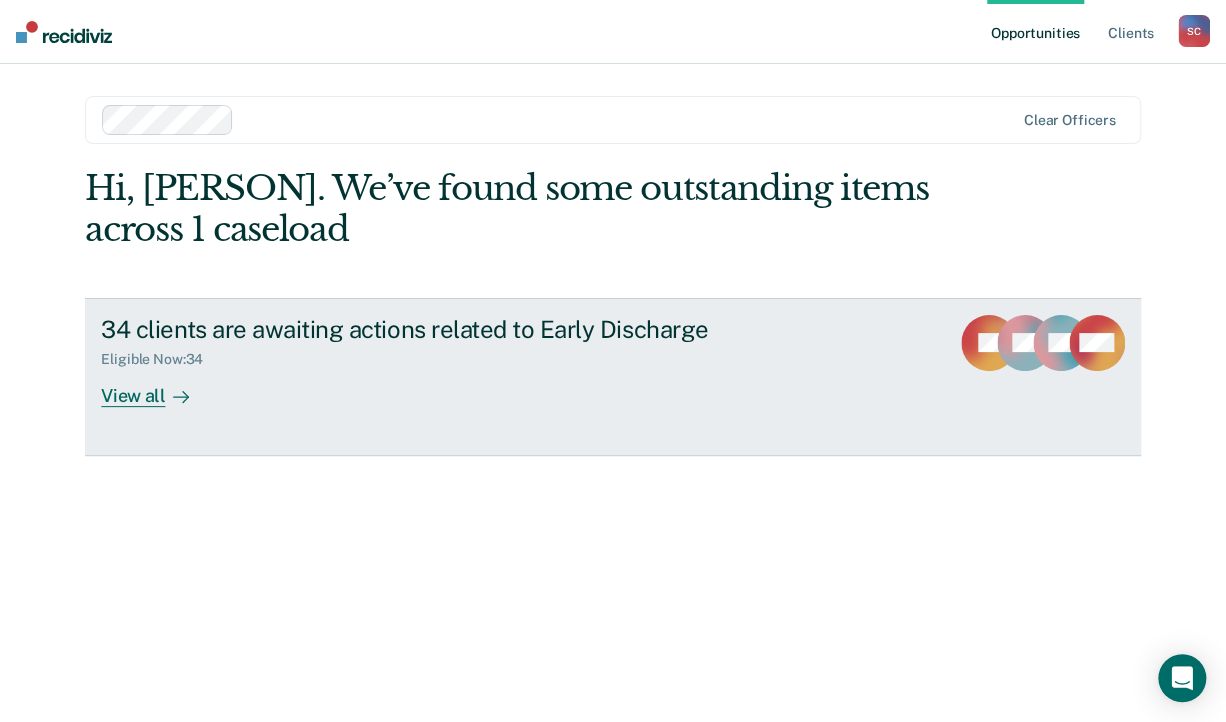 click on "View all" at bounding box center [157, 387] 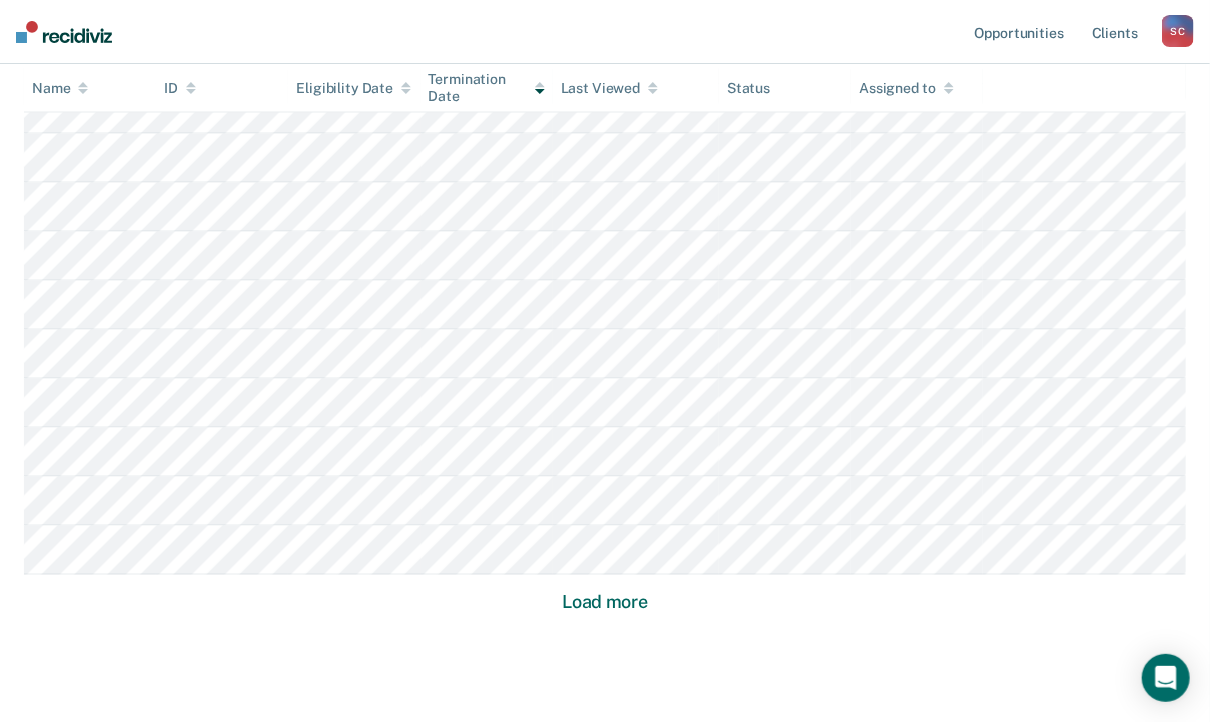 scroll, scrollTop: 1350, scrollLeft: 0, axis: vertical 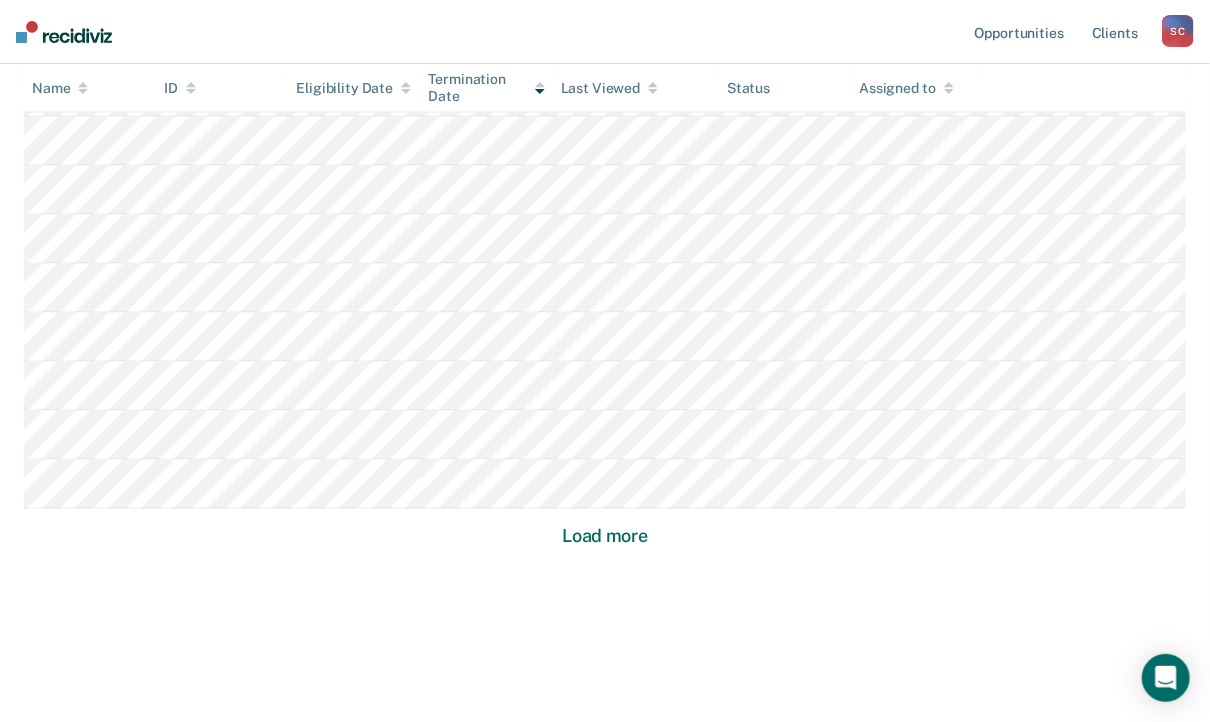 click on "Load more" at bounding box center (605, 537) 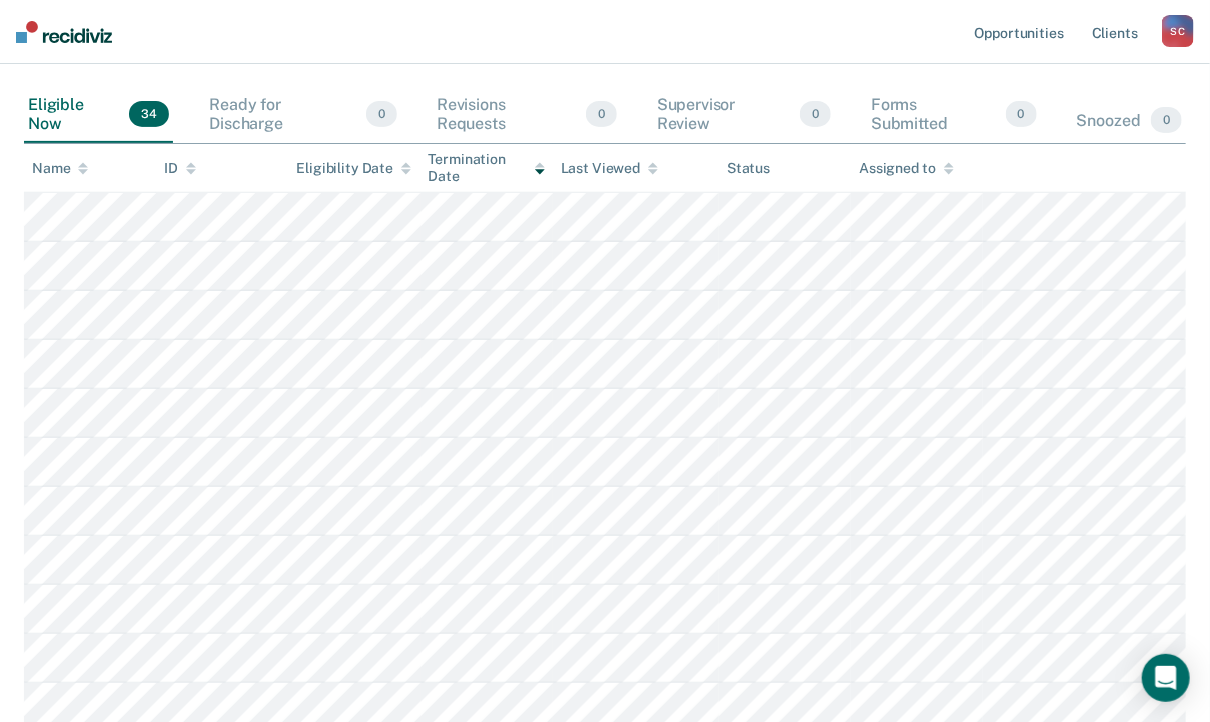 scroll, scrollTop: 200, scrollLeft: 0, axis: vertical 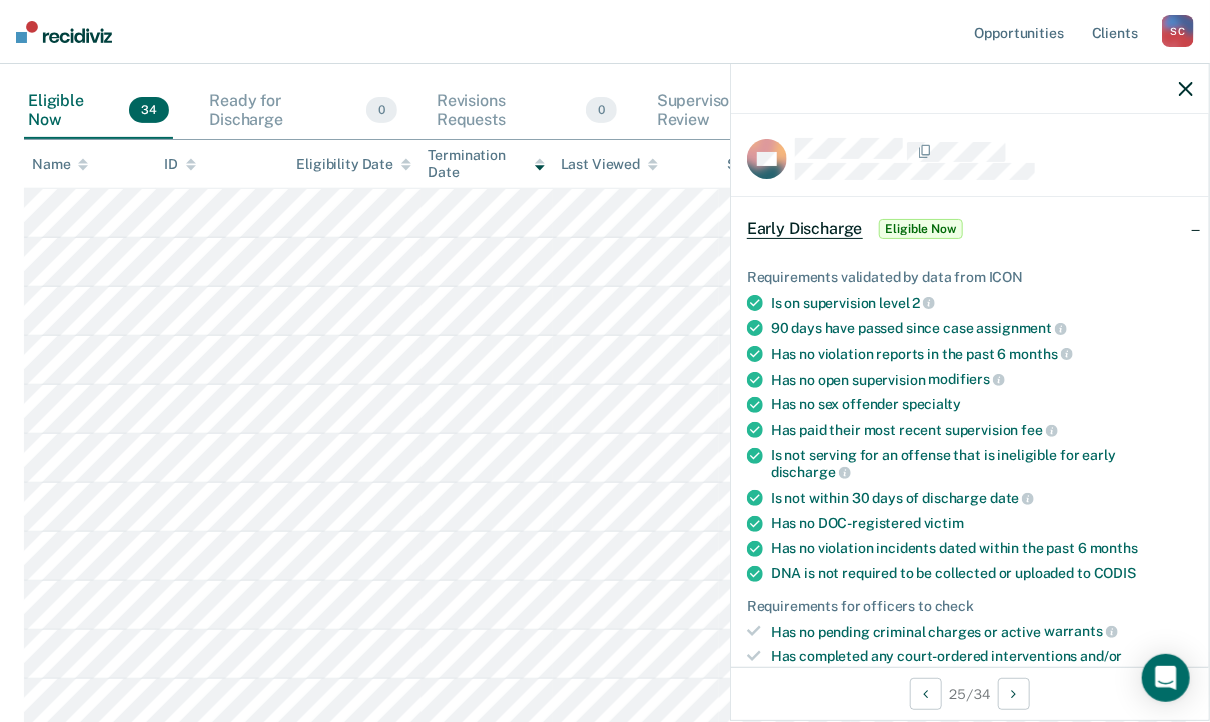 click on "Opportunities Client s [PERSON] S C Profile How it works Log Out" at bounding box center (605, 32) 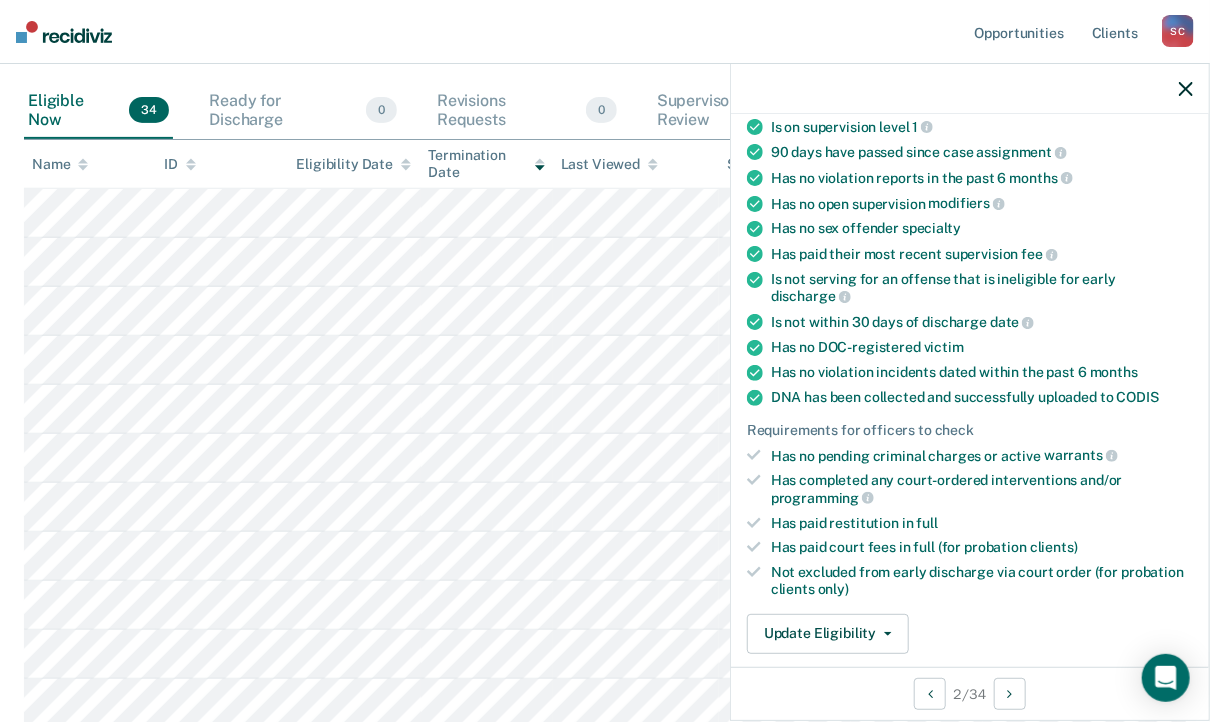 scroll, scrollTop: 400, scrollLeft: 0, axis: vertical 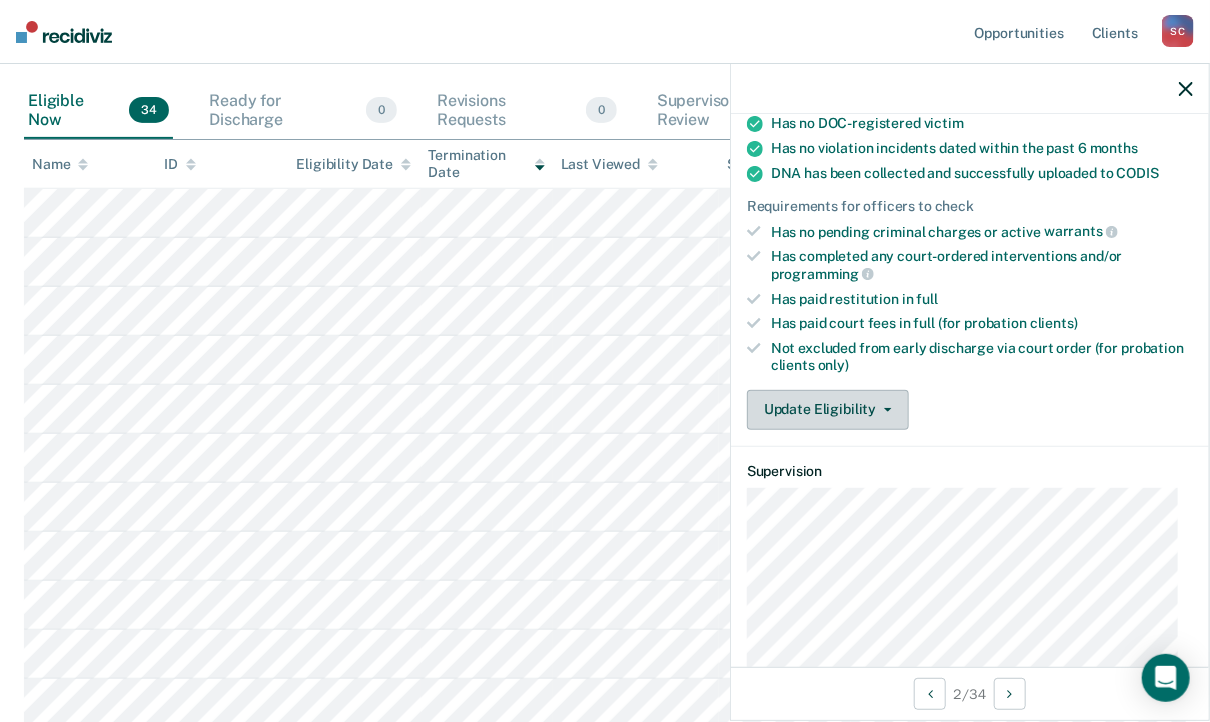 click at bounding box center [888, 410] 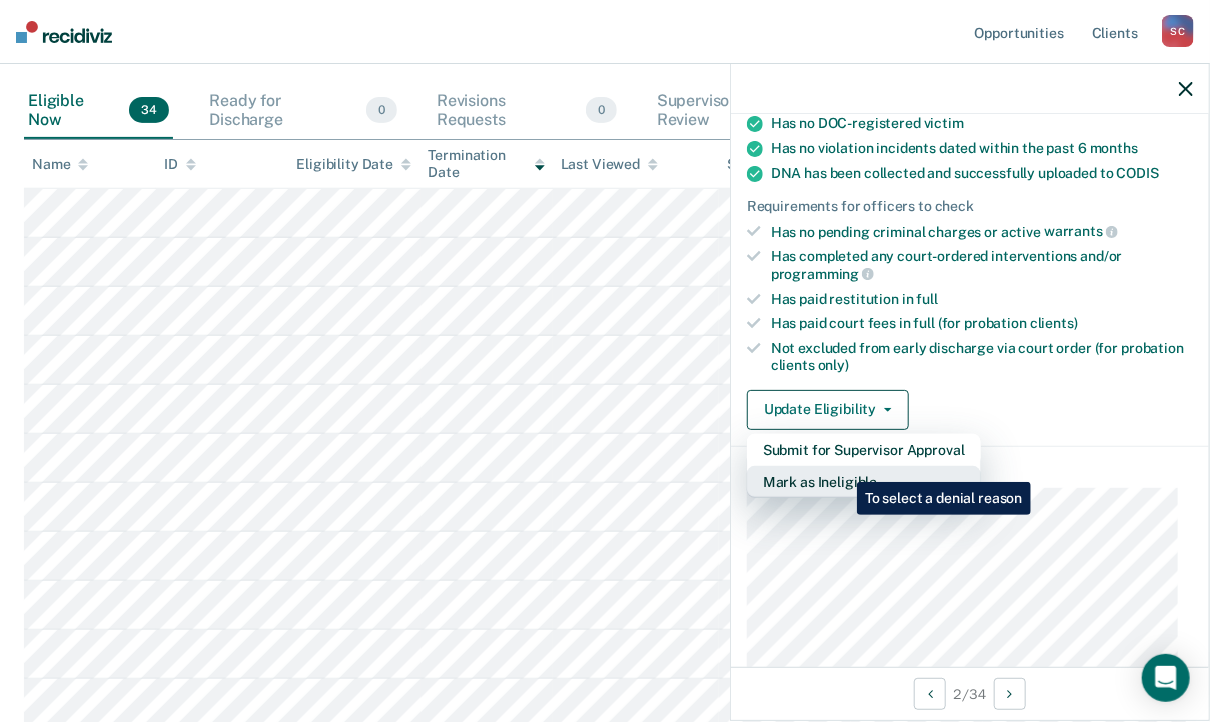 click on "Mark as Ineligible" at bounding box center (864, 450) 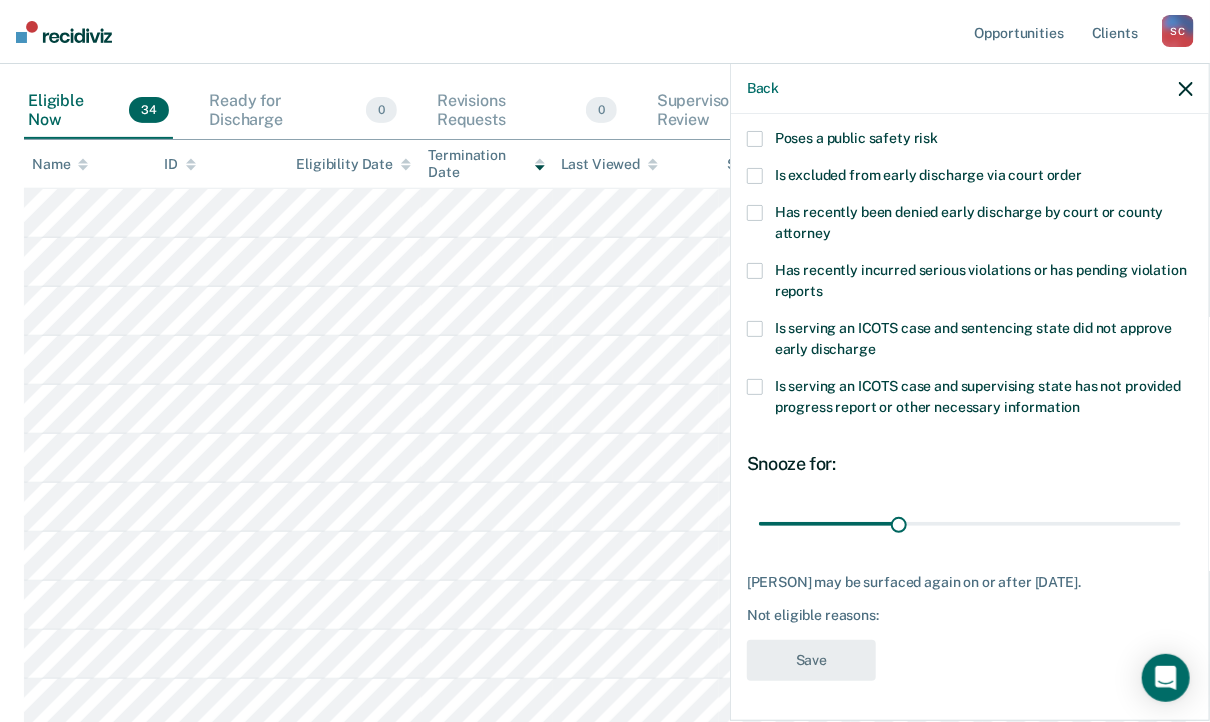 scroll, scrollTop: 280, scrollLeft: 0, axis: vertical 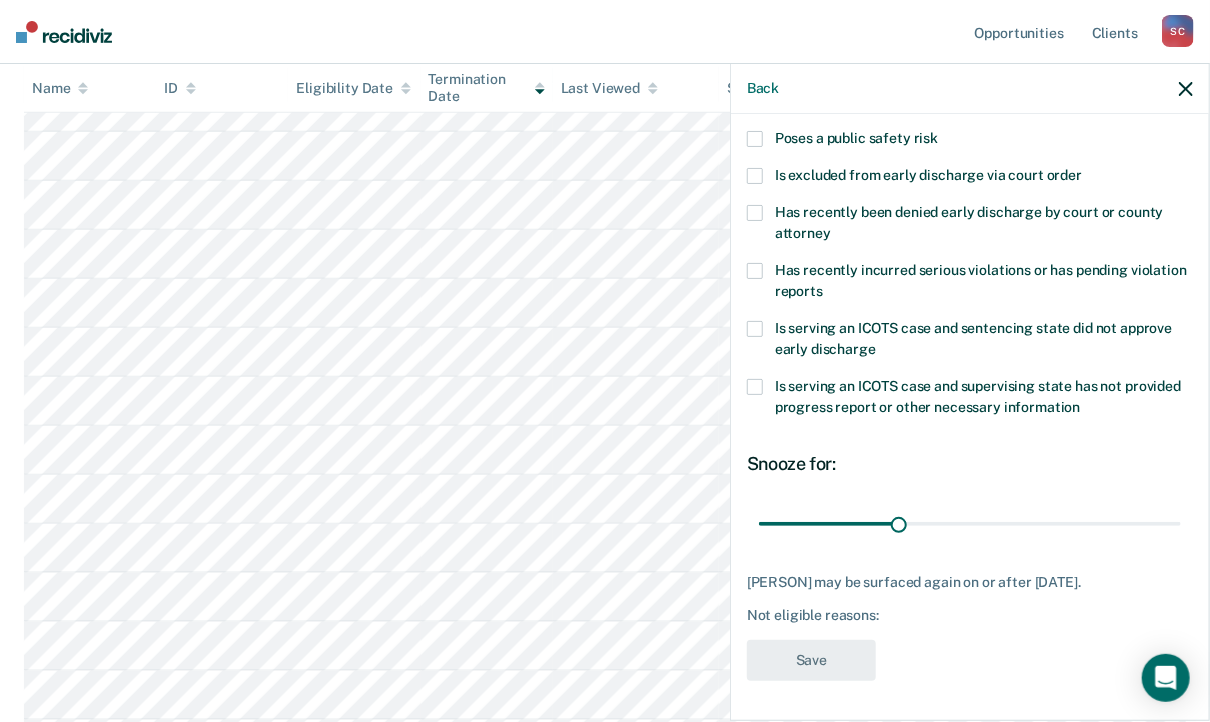 click at bounding box center [755, 329] 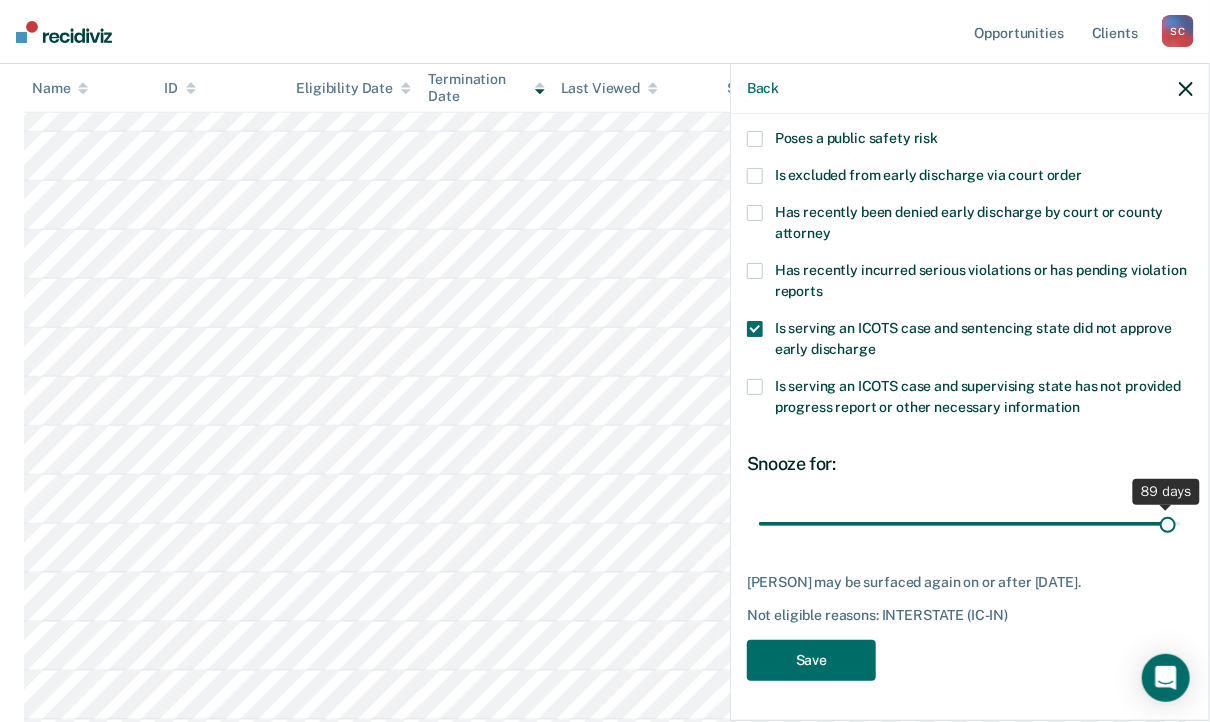 drag, startPoint x: 895, startPoint y: 523, endPoint x: 1153, endPoint y: 530, distance: 258.09494 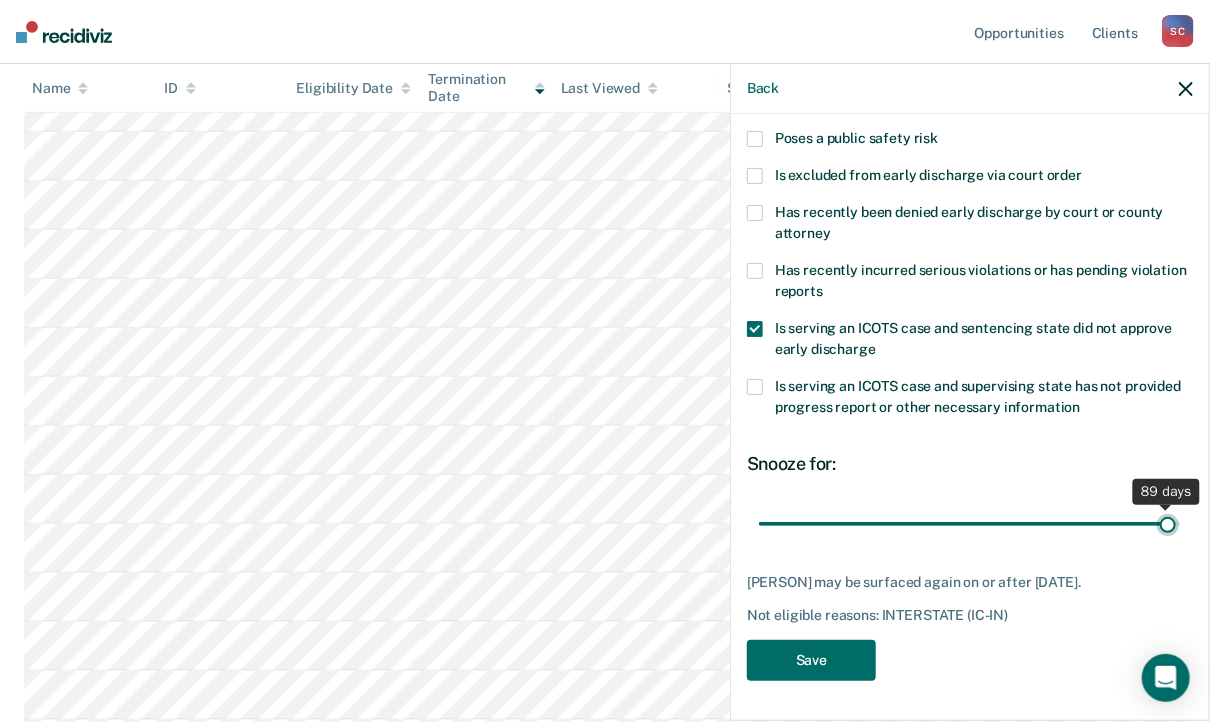 click at bounding box center (970, 524) 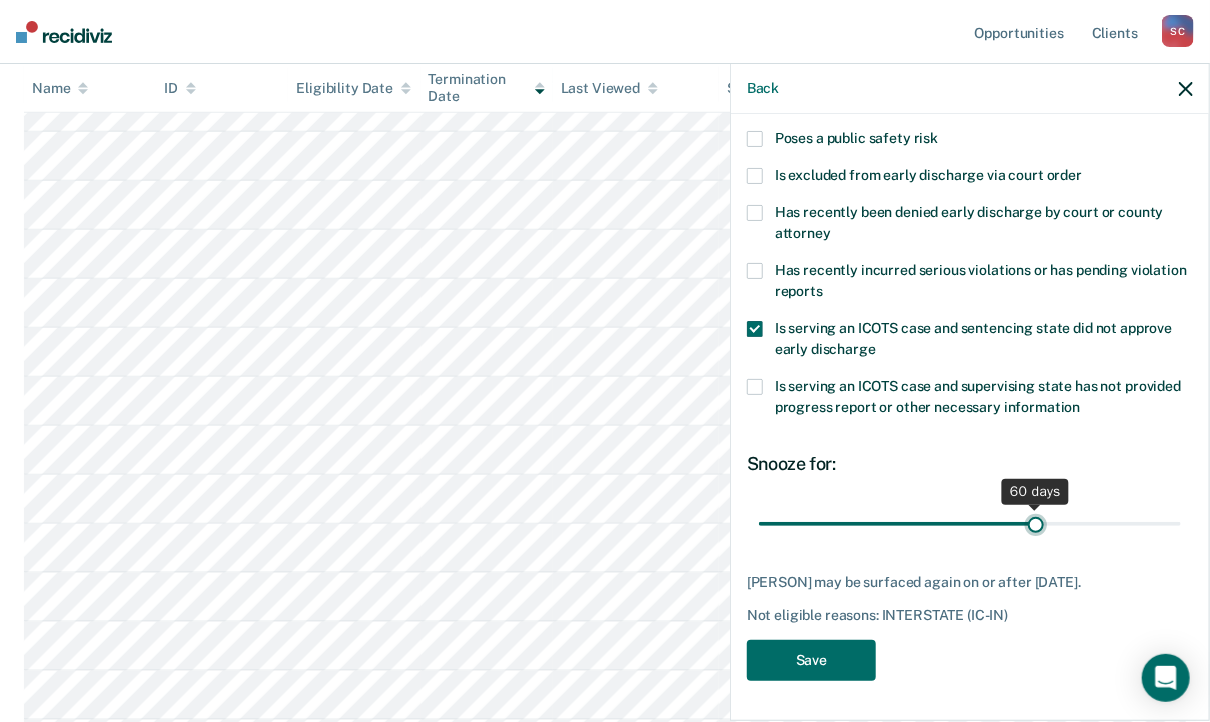 drag, startPoint x: 1153, startPoint y: 521, endPoint x: 1028, endPoint y: 529, distance: 125.25574 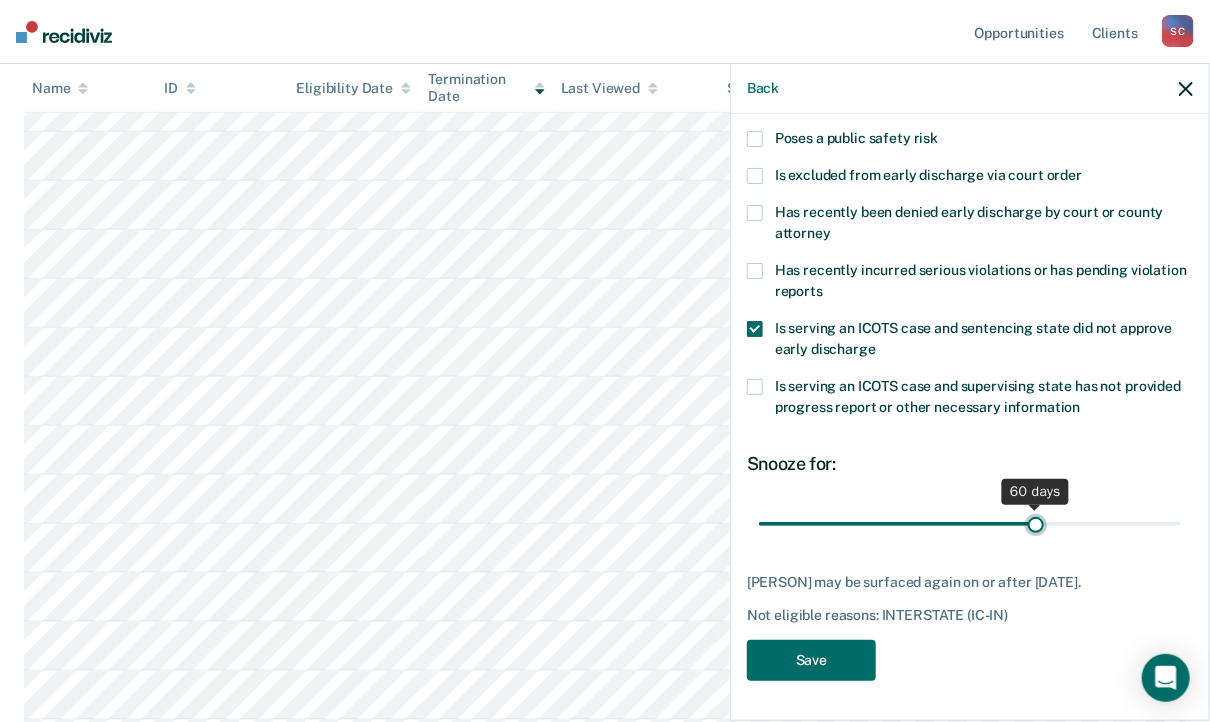 type on "60" 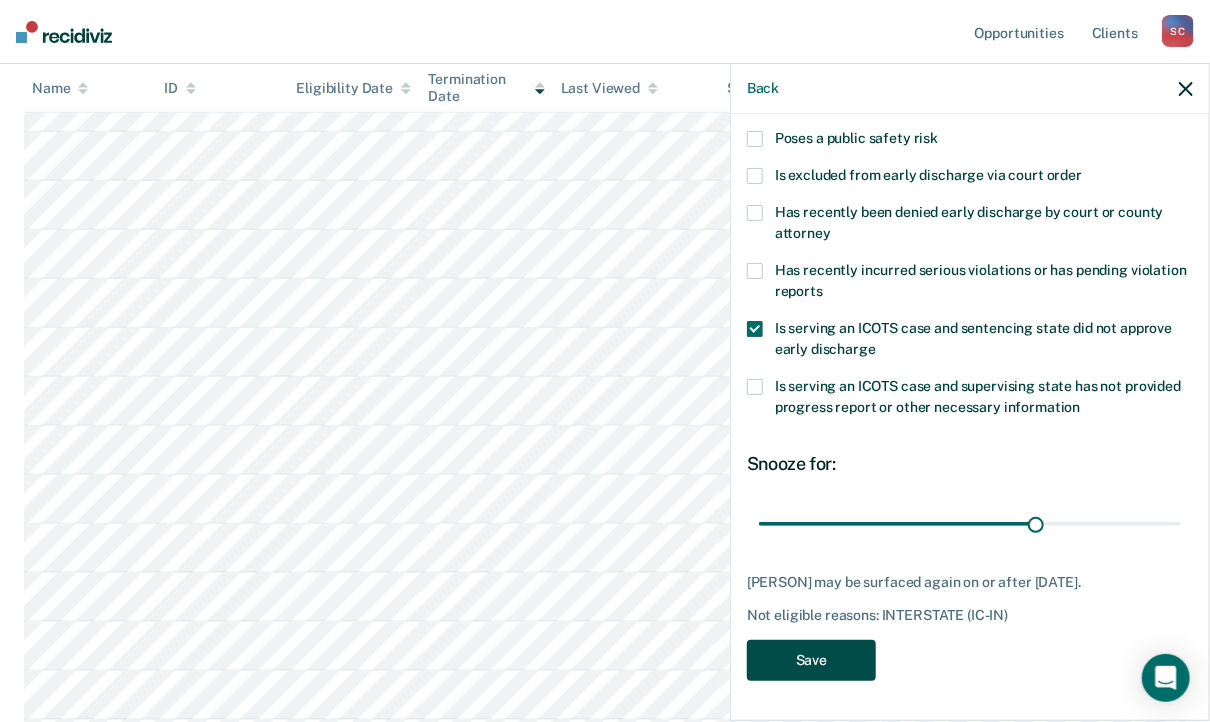 drag, startPoint x: 836, startPoint y: 677, endPoint x: 854, endPoint y: 666, distance: 21.095022 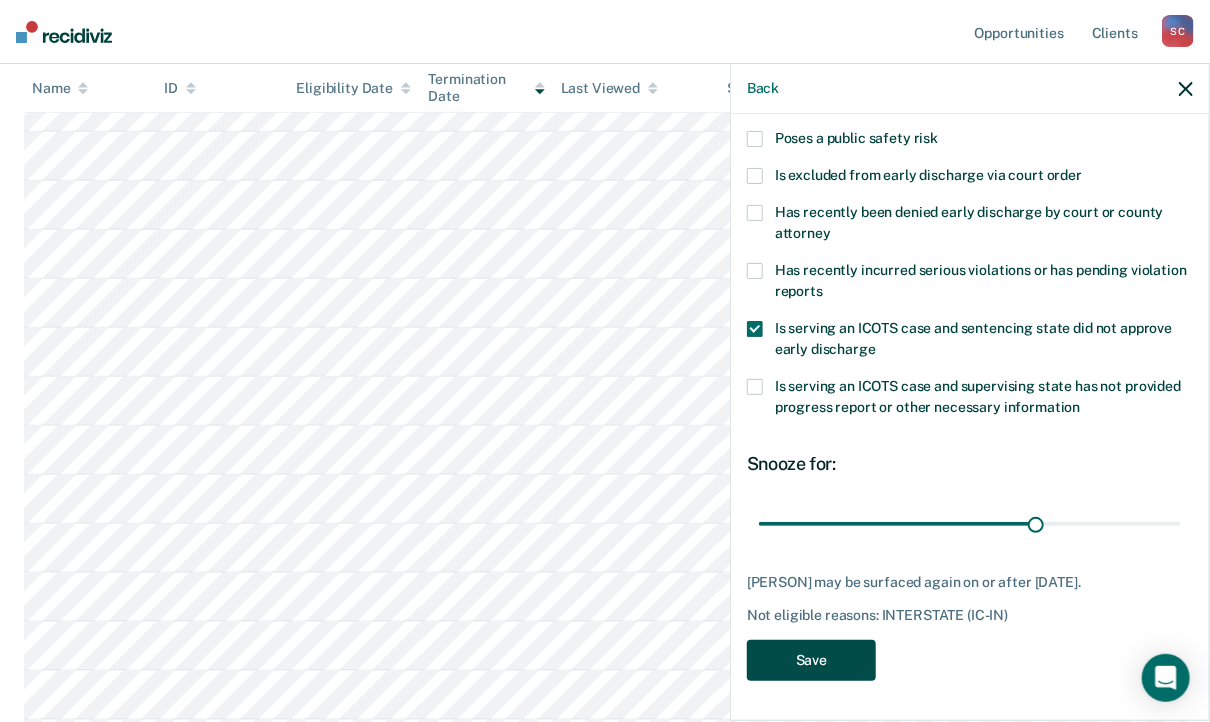 click on "Save" at bounding box center (811, 660) 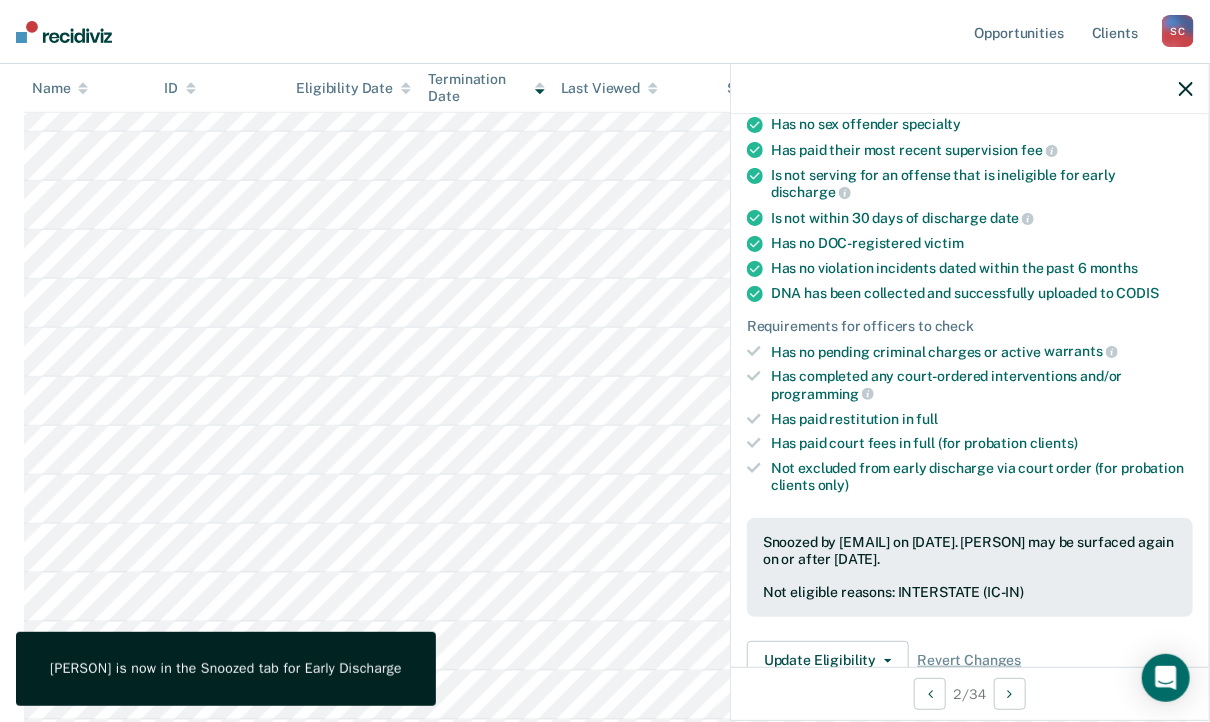 click at bounding box center [1186, 89] 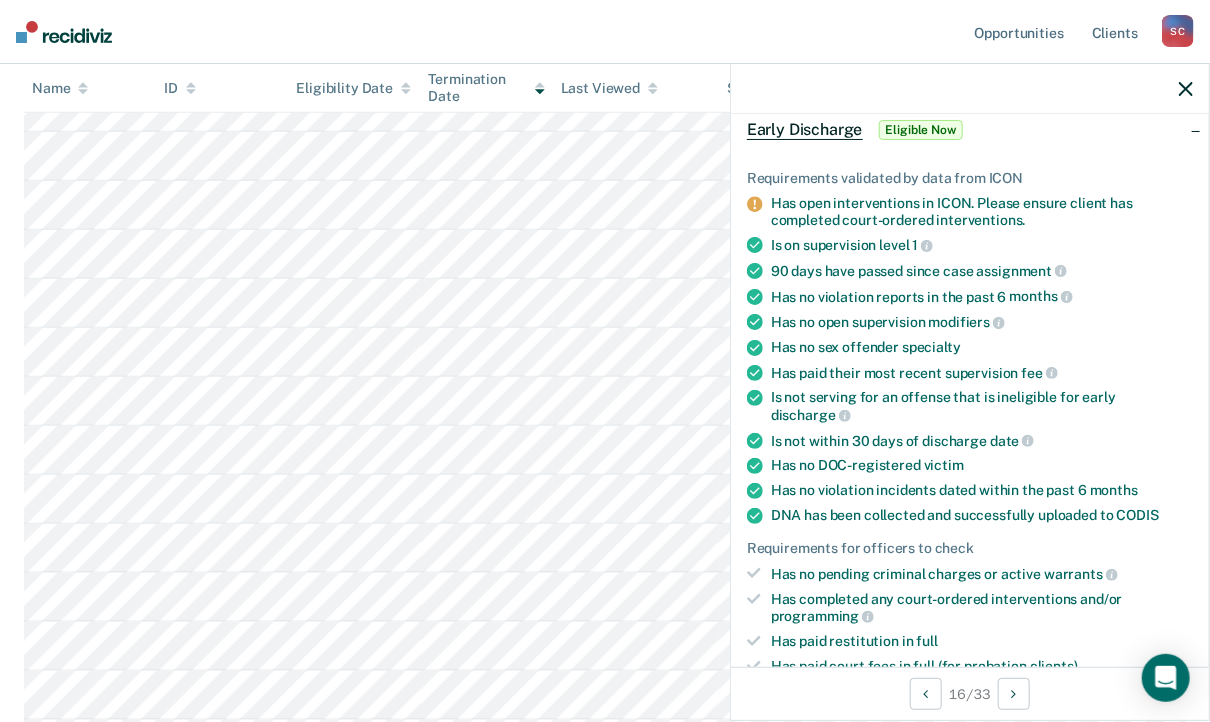 scroll, scrollTop: 400, scrollLeft: 0, axis: vertical 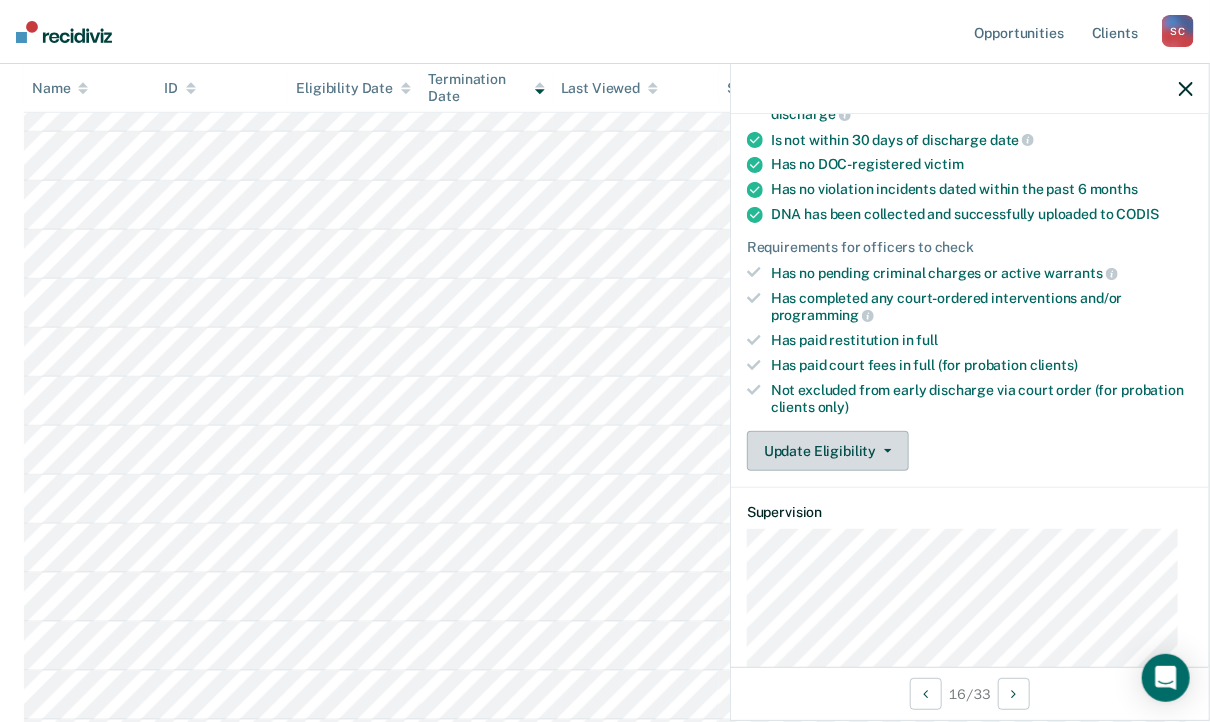 click at bounding box center [888, 451] 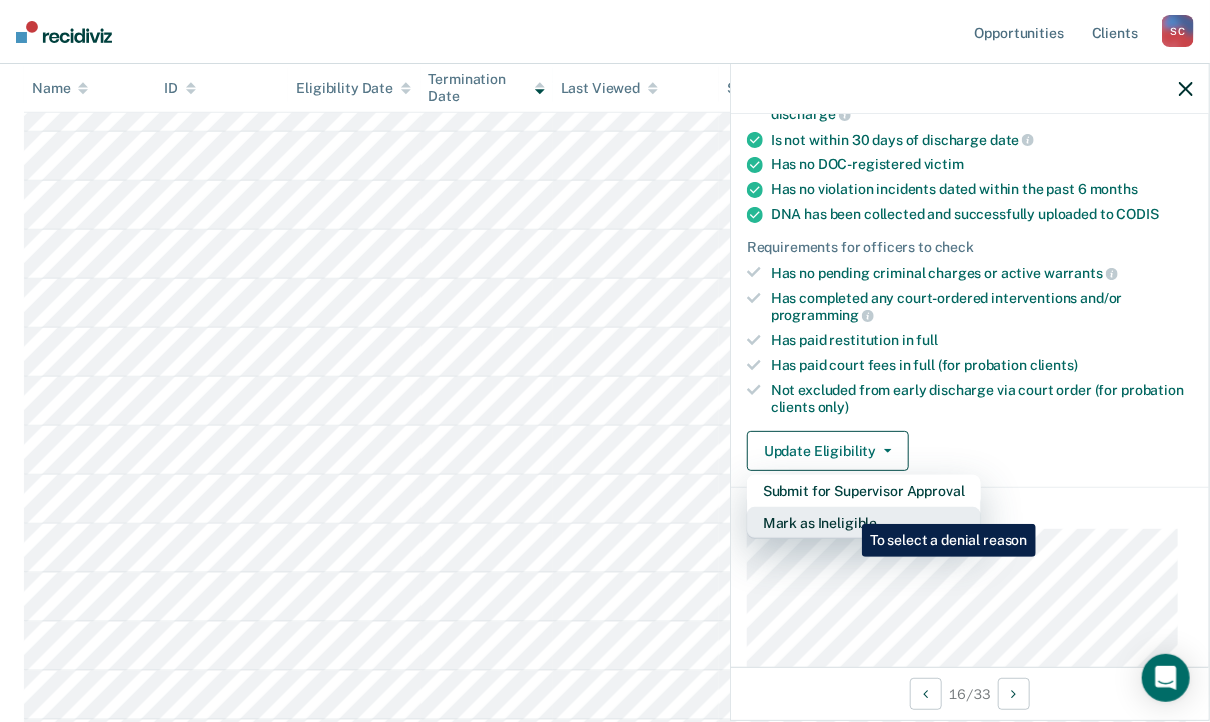 click on "Mark as Ineligible" at bounding box center (864, 491) 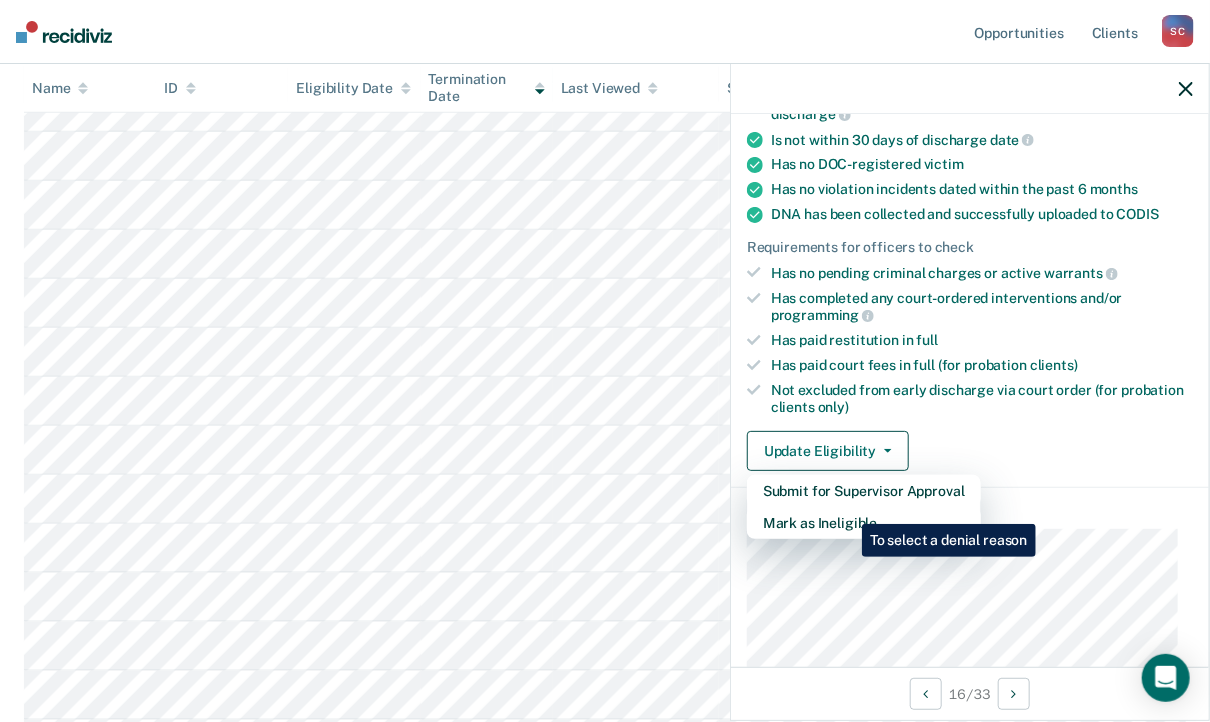 scroll, scrollTop: 296, scrollLeft: 0, axis: vertical 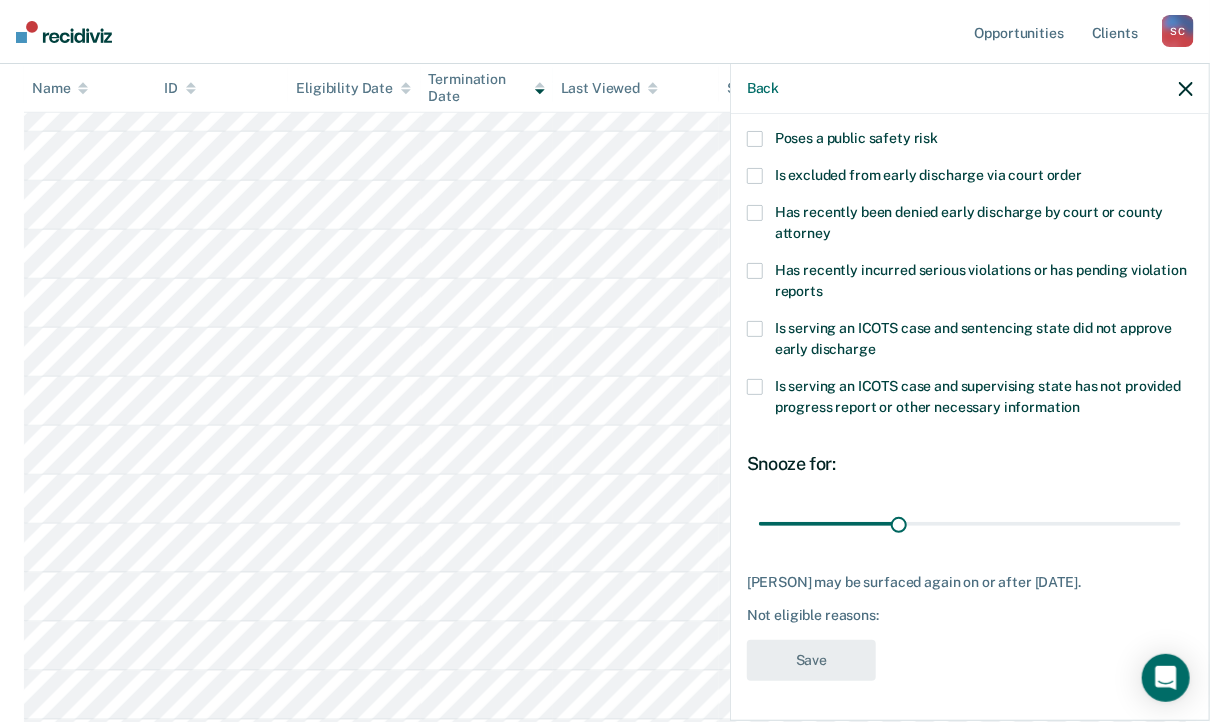 click at bounding box center [755, 271] 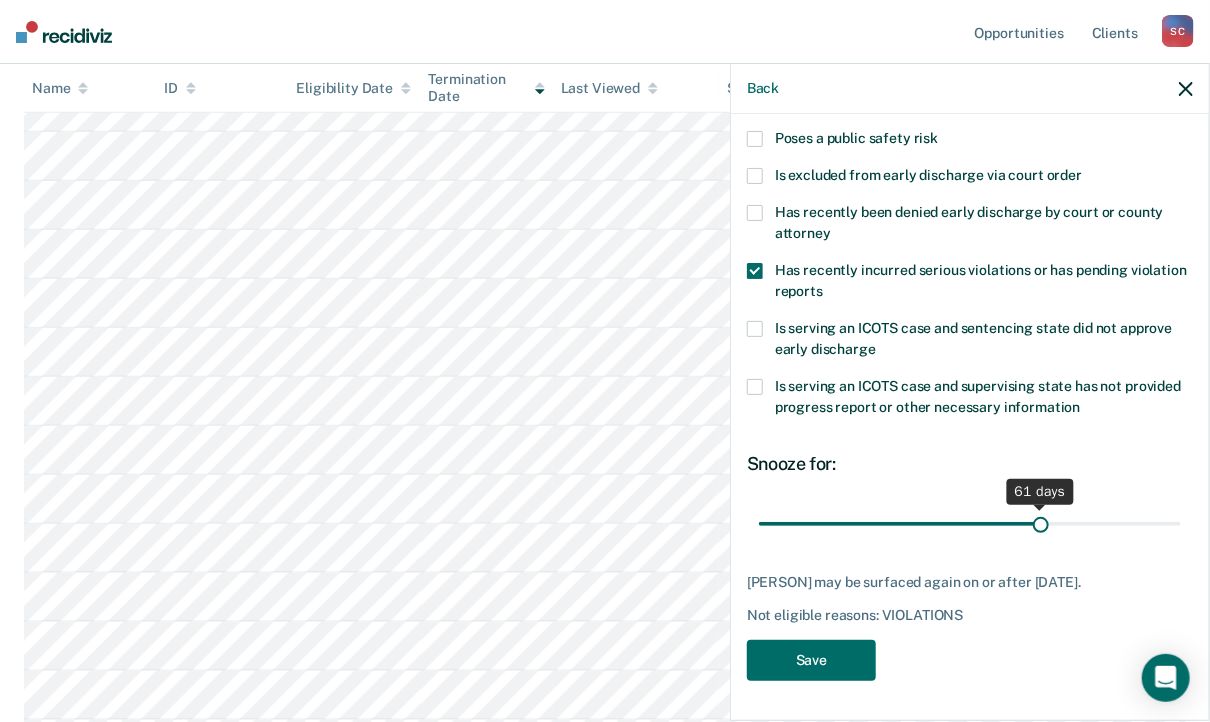 drag, startPoint x: 894, startPoint y: 510, endPoint x: 1032, endPoint y: 513, distance: 138.03261 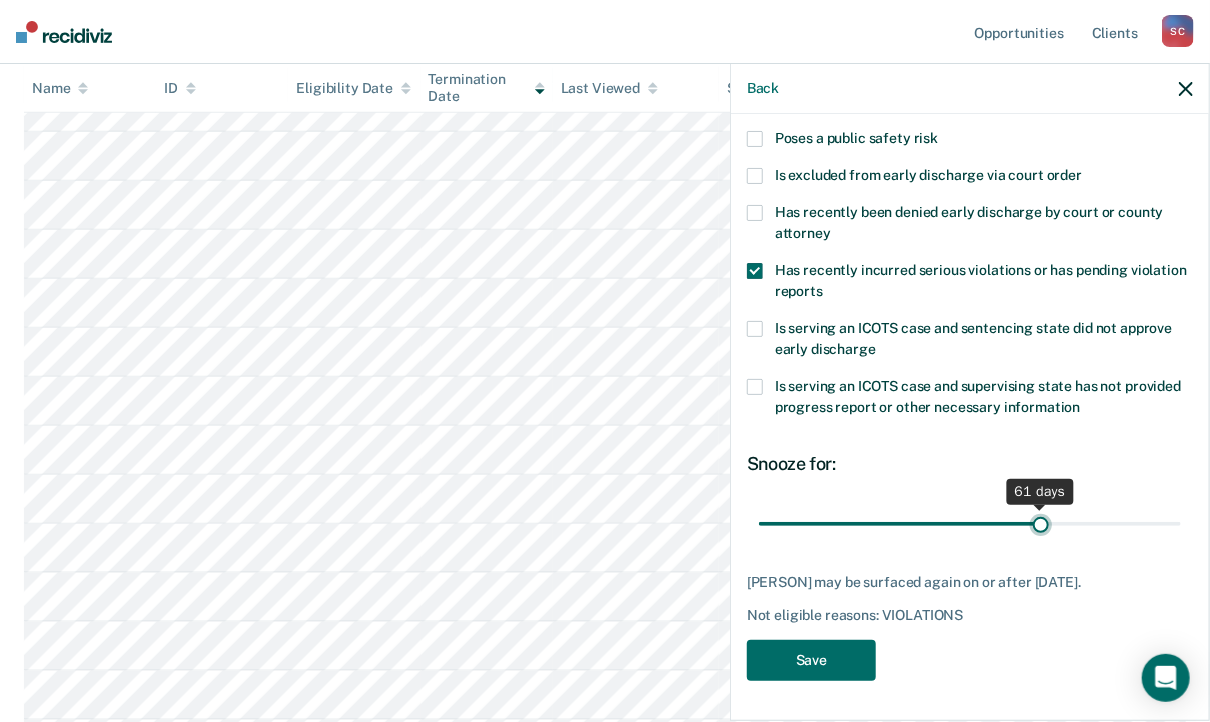 click at bounding box center (970, 524) 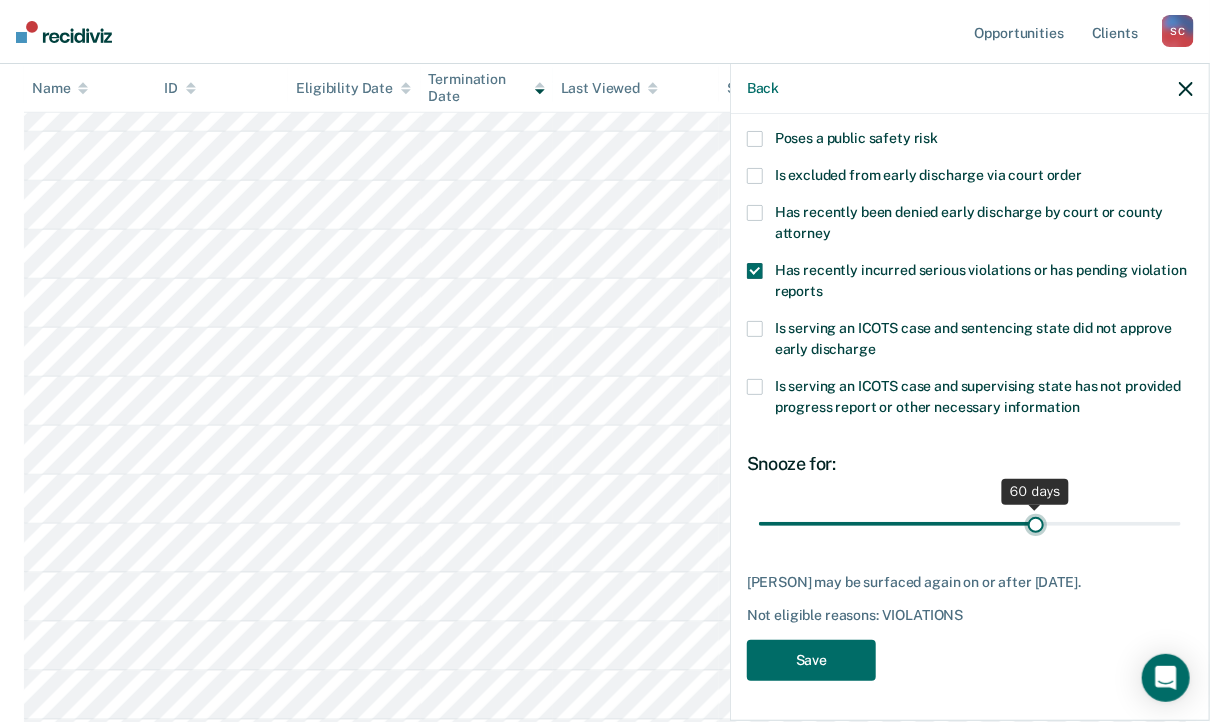 type on "60" 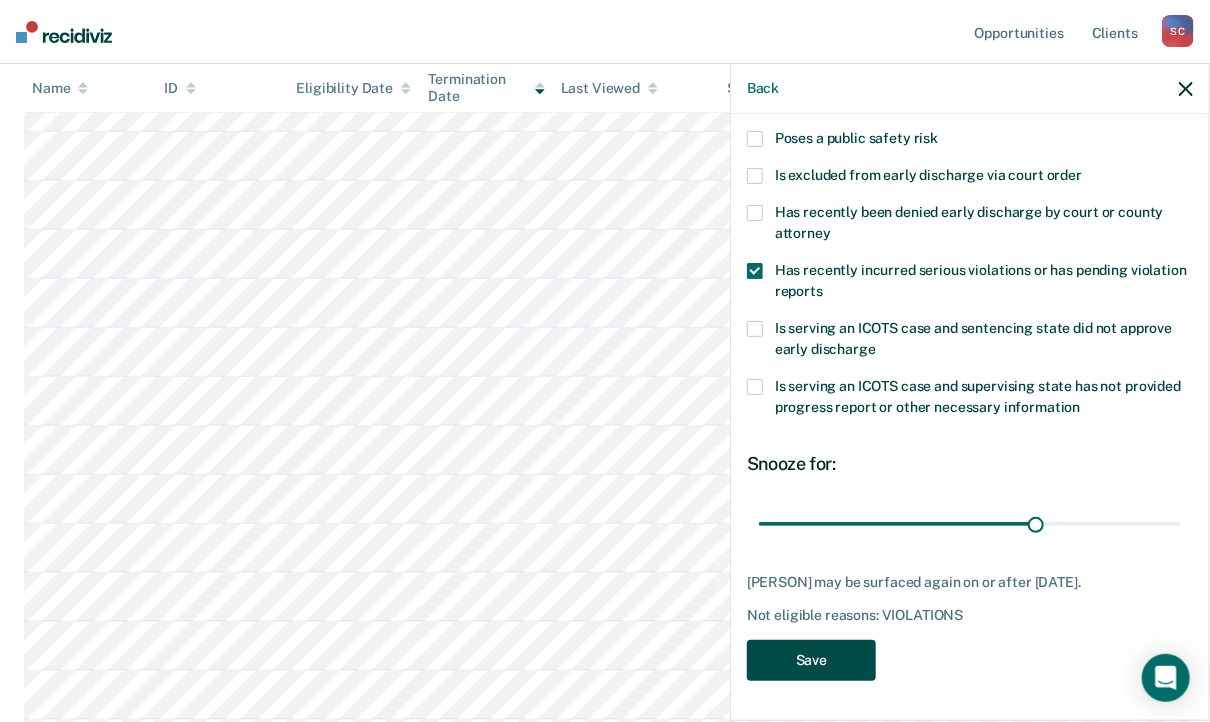 click on "Save" at bounding box center [811, 660] 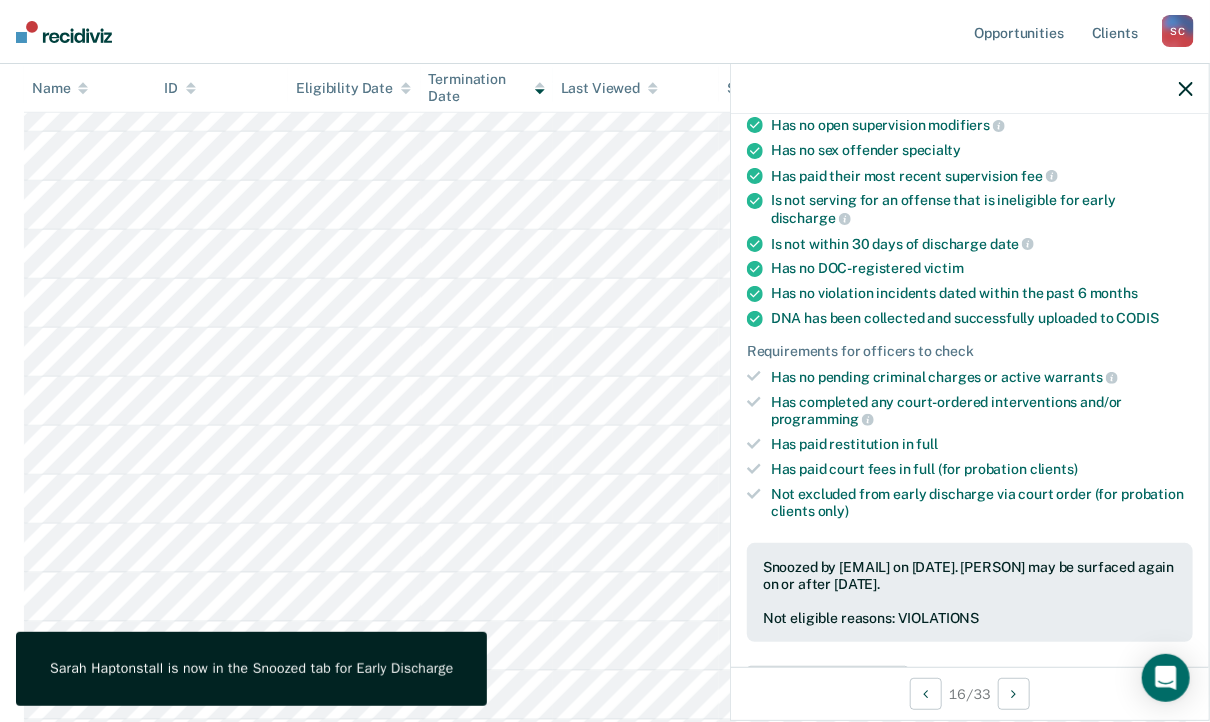 click at bounding box center (1186, 89) 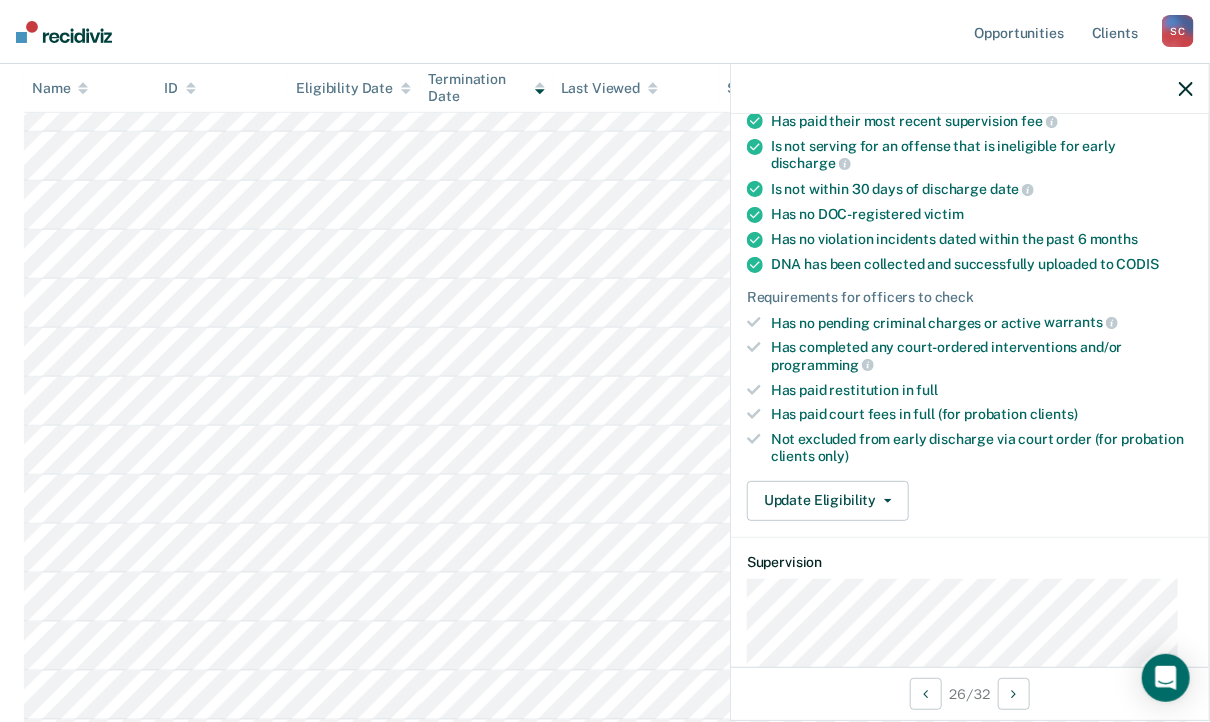 scroll, scrollTop: 500, scrollLeft: 0, axis: vertical 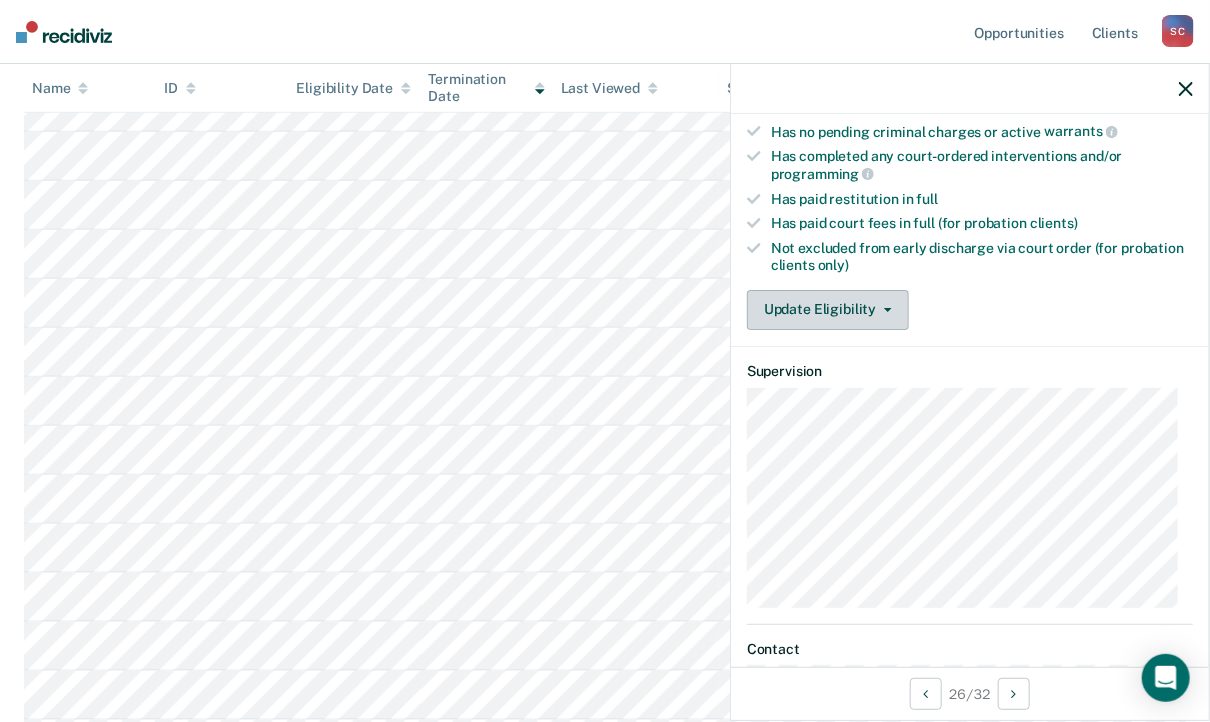 click at bounding box center (888, 310) 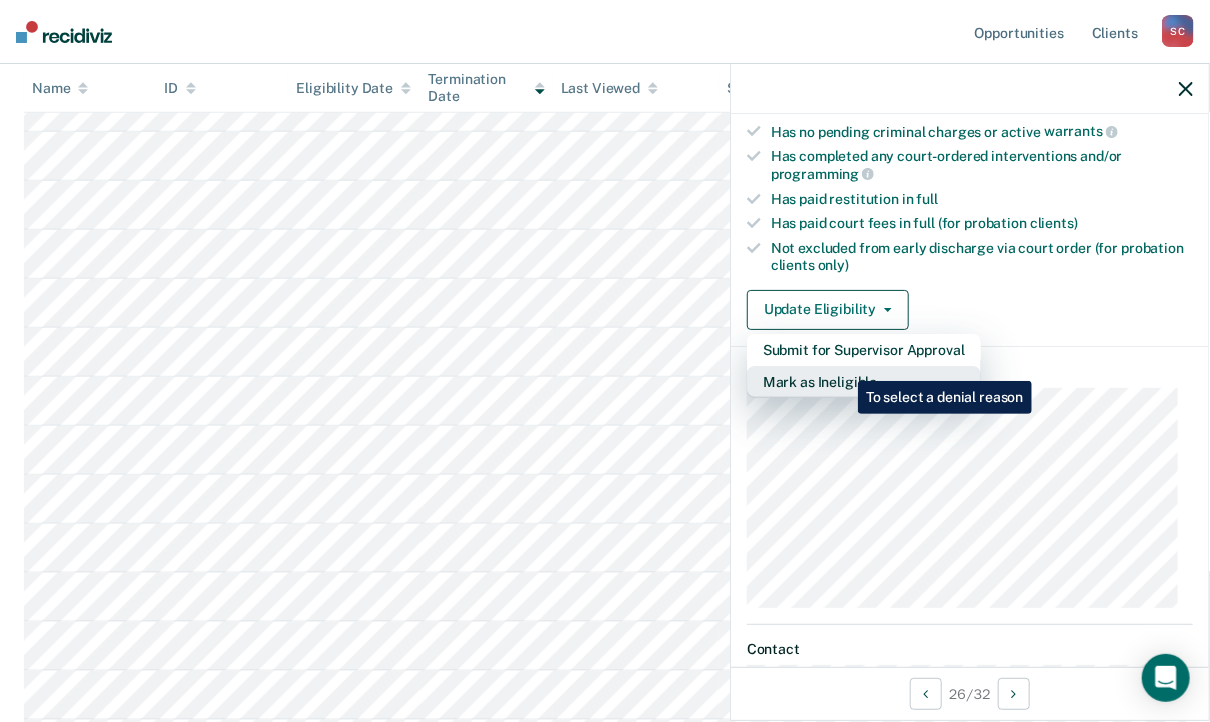 click on "Mark as Ineligible" at bounding box center [864, 350] 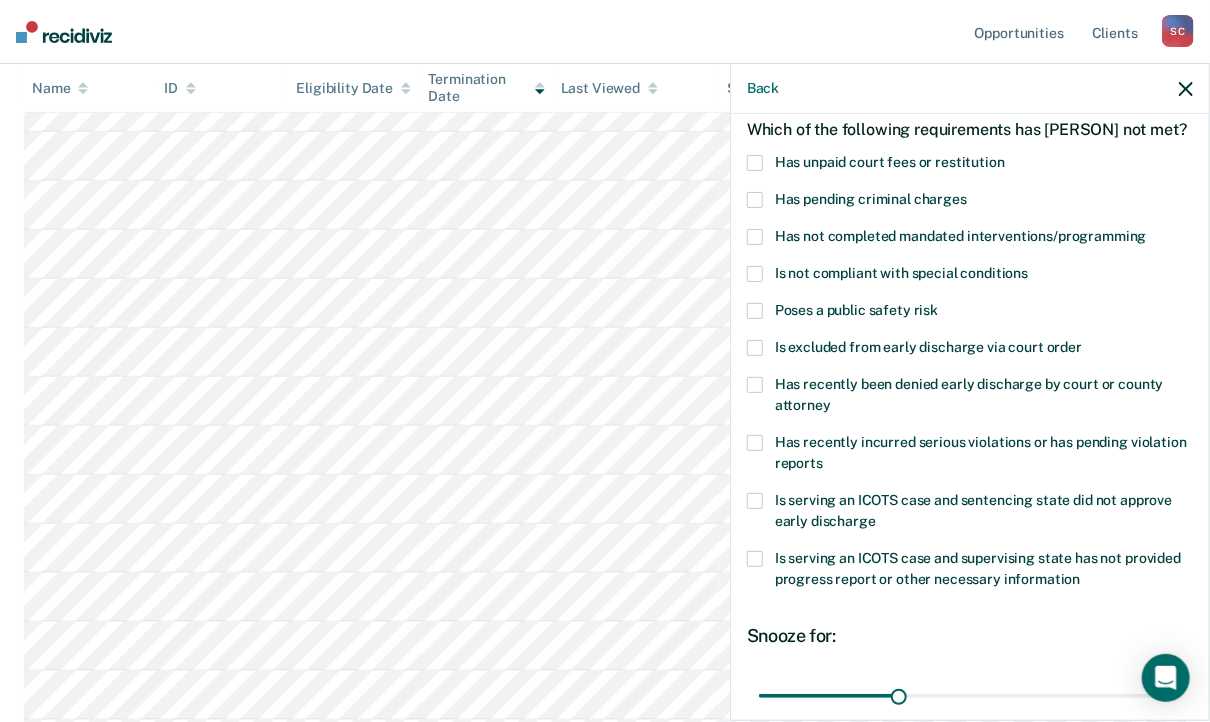 scroll, scrollTop: 80, scrollLeft: 0, axis: vertical 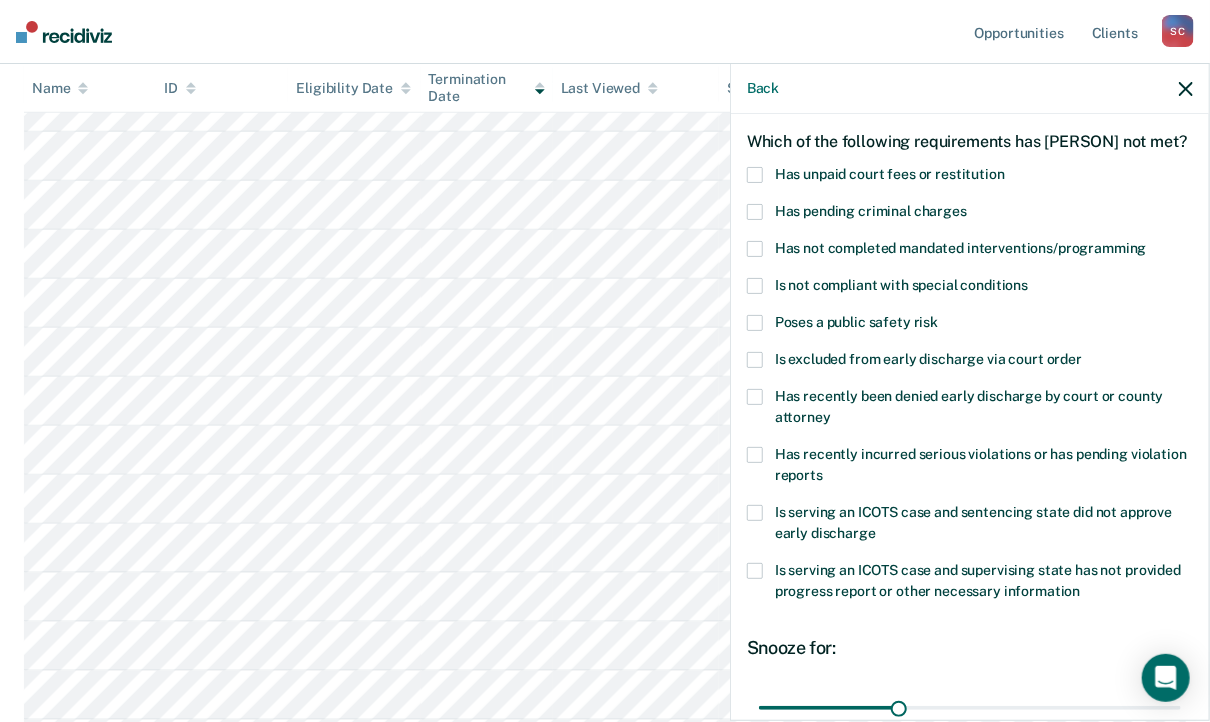 click at bounding box center (755, 175) 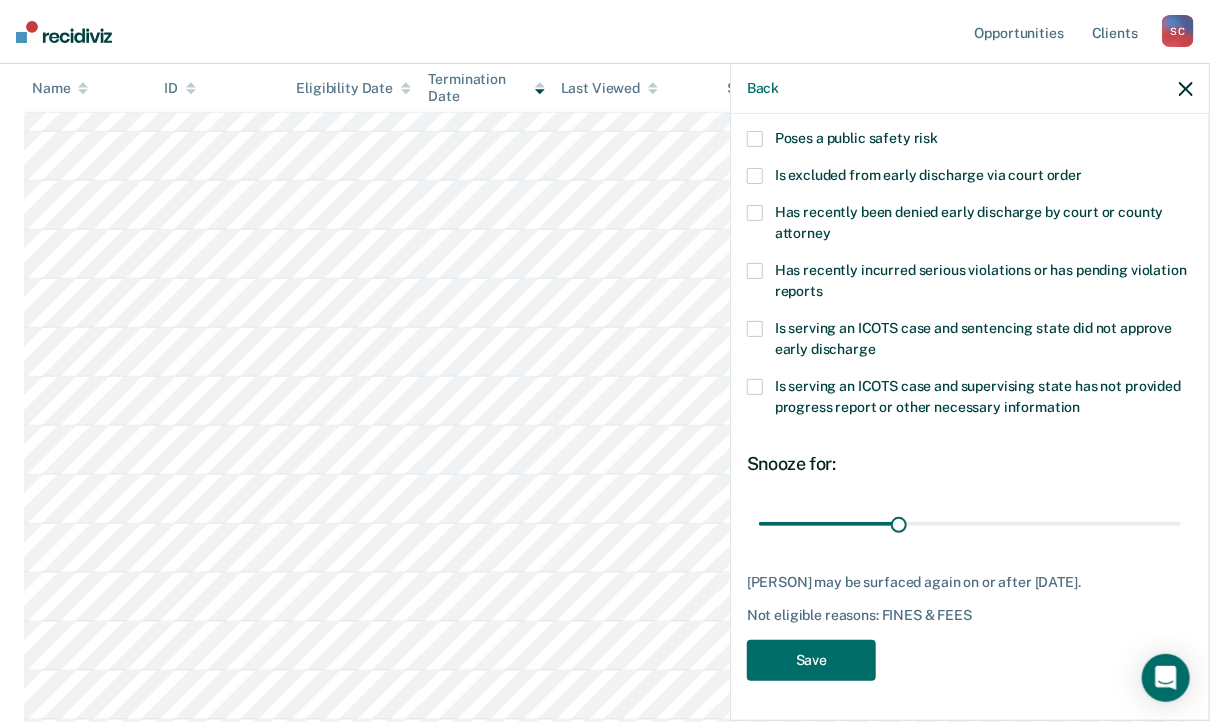 scroll, scrollTop: 280, scrollLeft: 0, axis: vertical 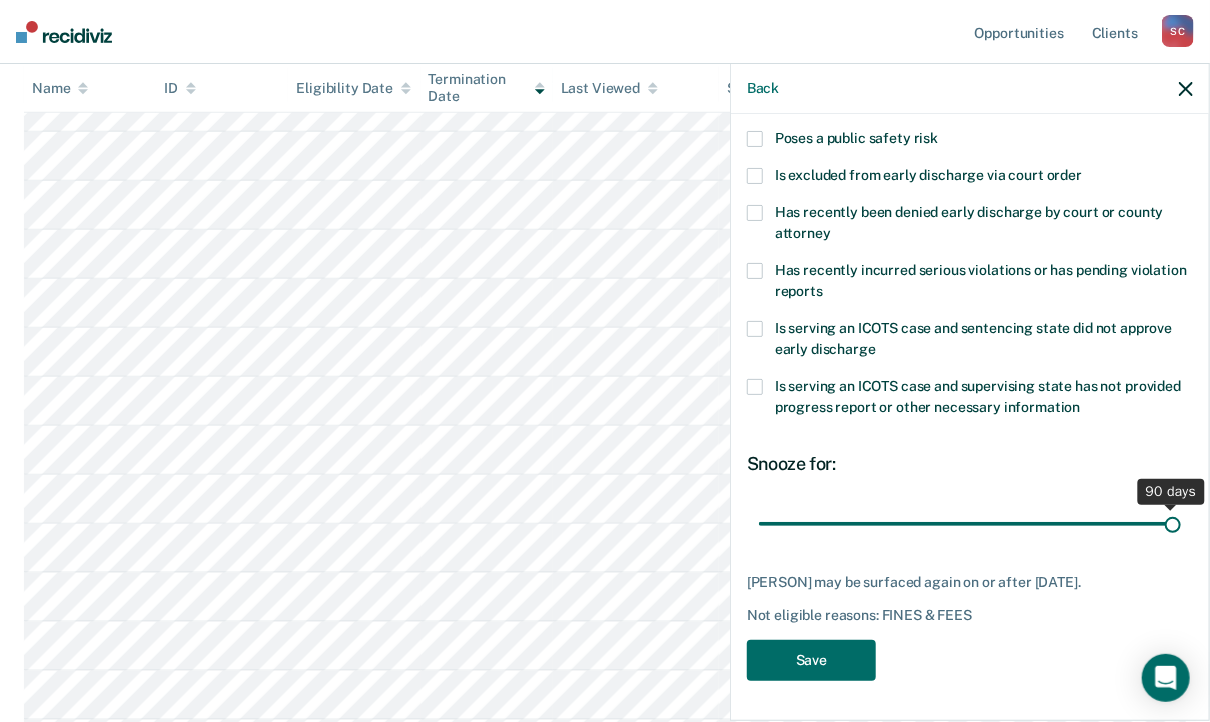 drag, startPoint x: 892, startPoint y: 526, endPoint x: 1172, endPoint y: 521, distance: 280.04465 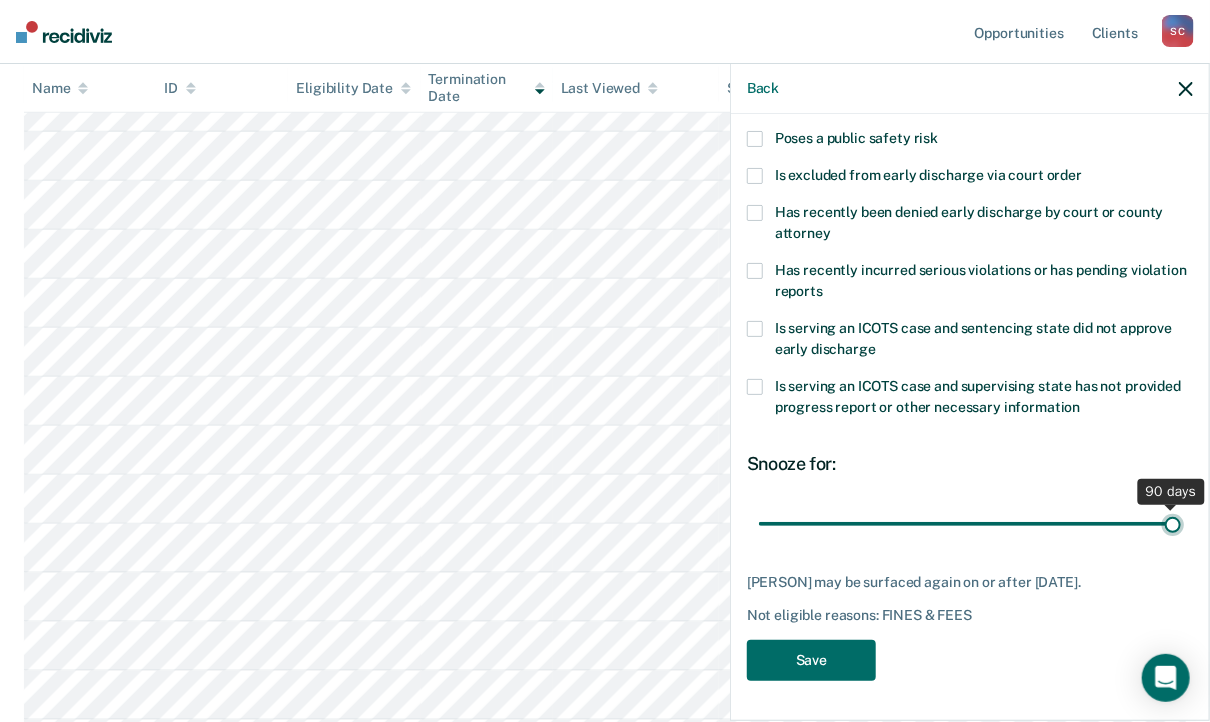type on "90" 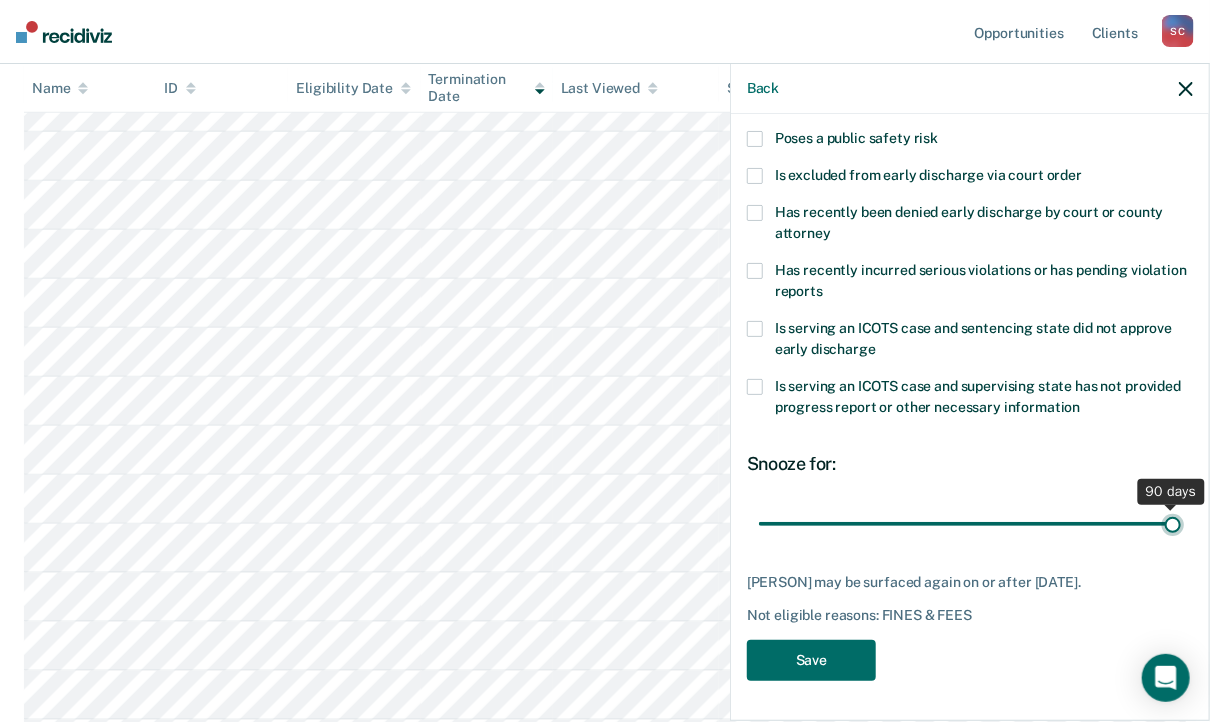 click at bounding box center (970, 524) 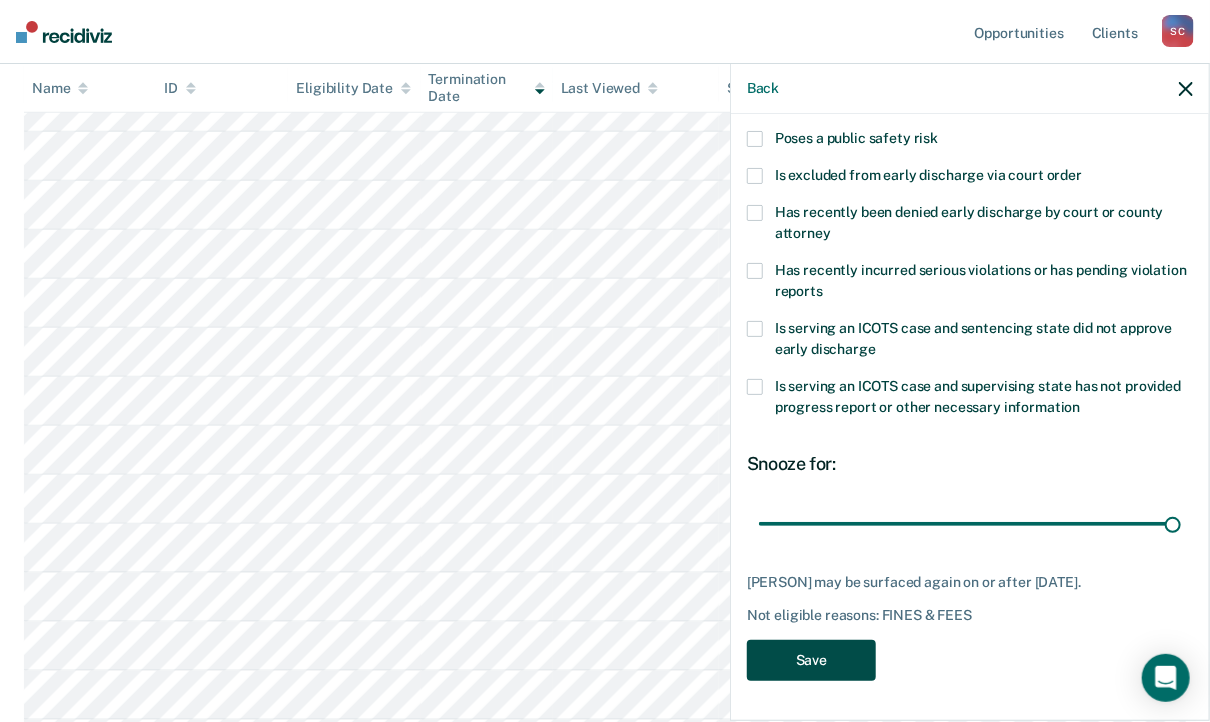 click on "Save" at bounding box center [811, 660] 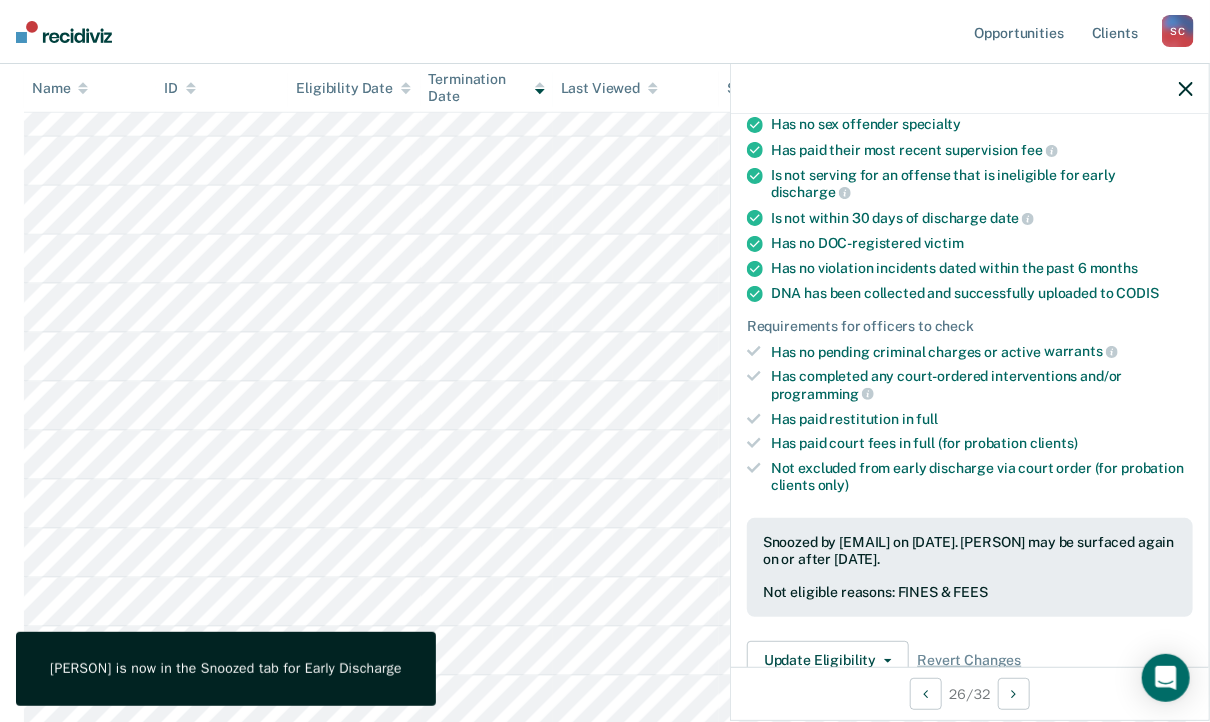 scroll, scrollTop: 900, scrollLeft: 0, axis: vertical 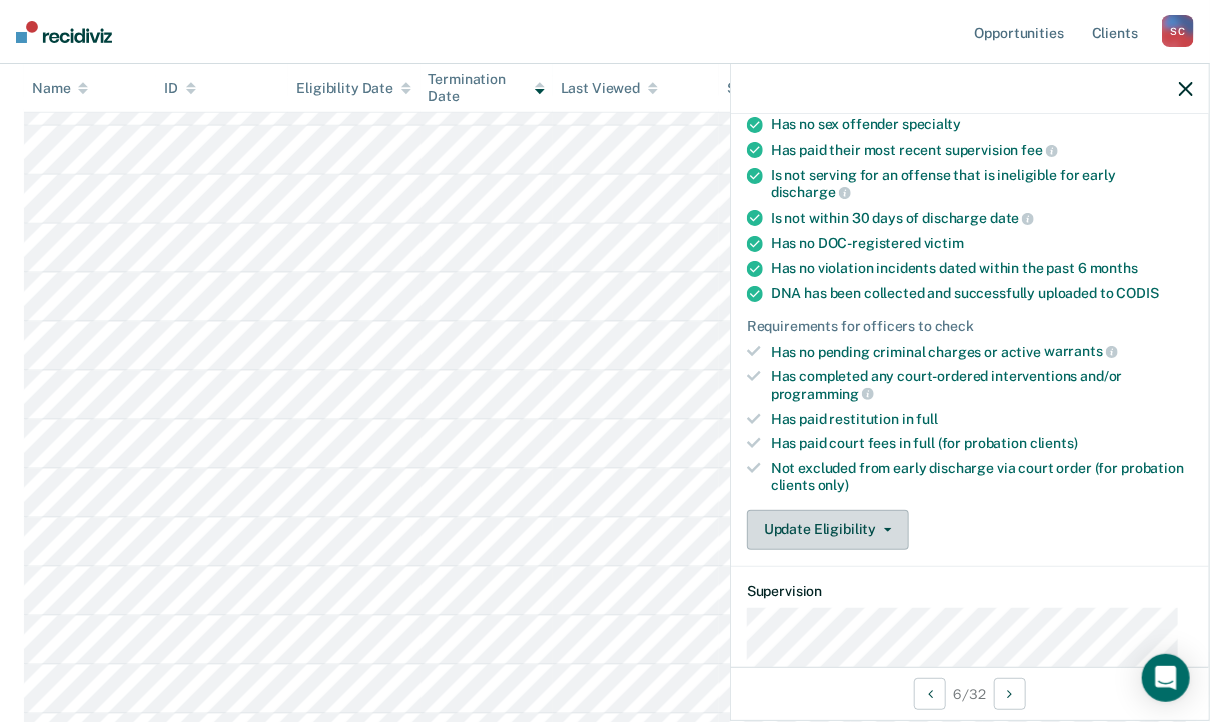 click at bounding box center (884, 530) 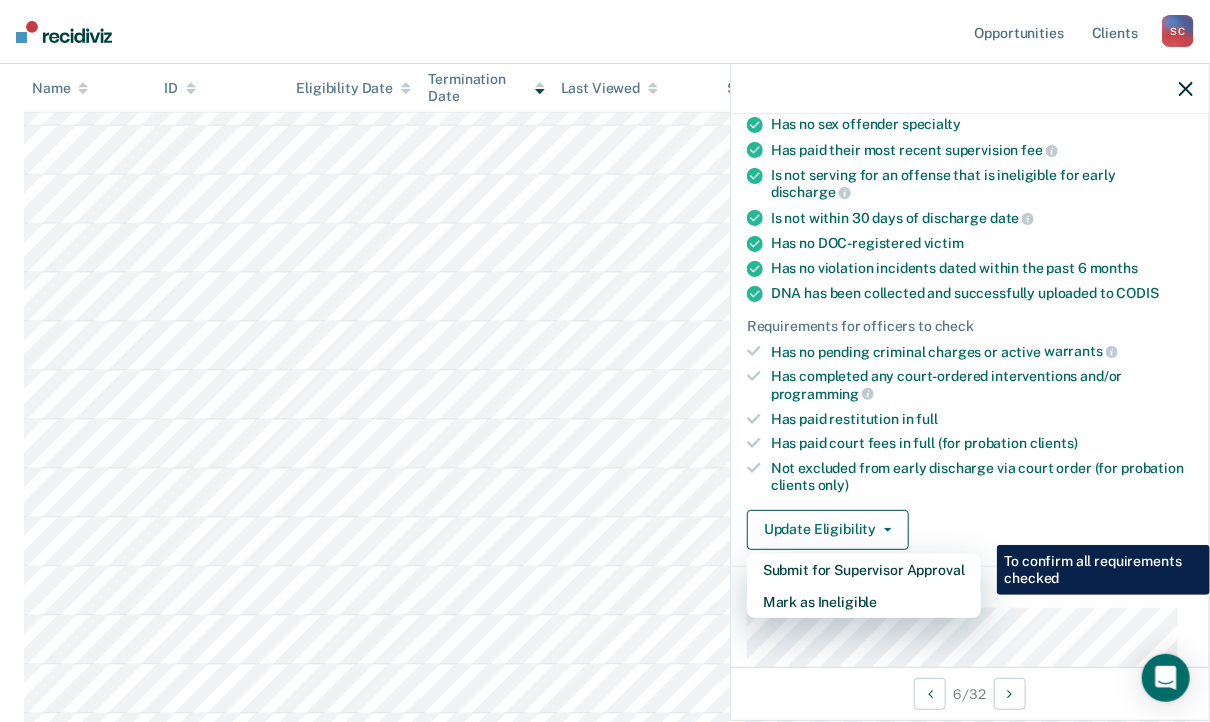 click at bounding box center [1186, 89] 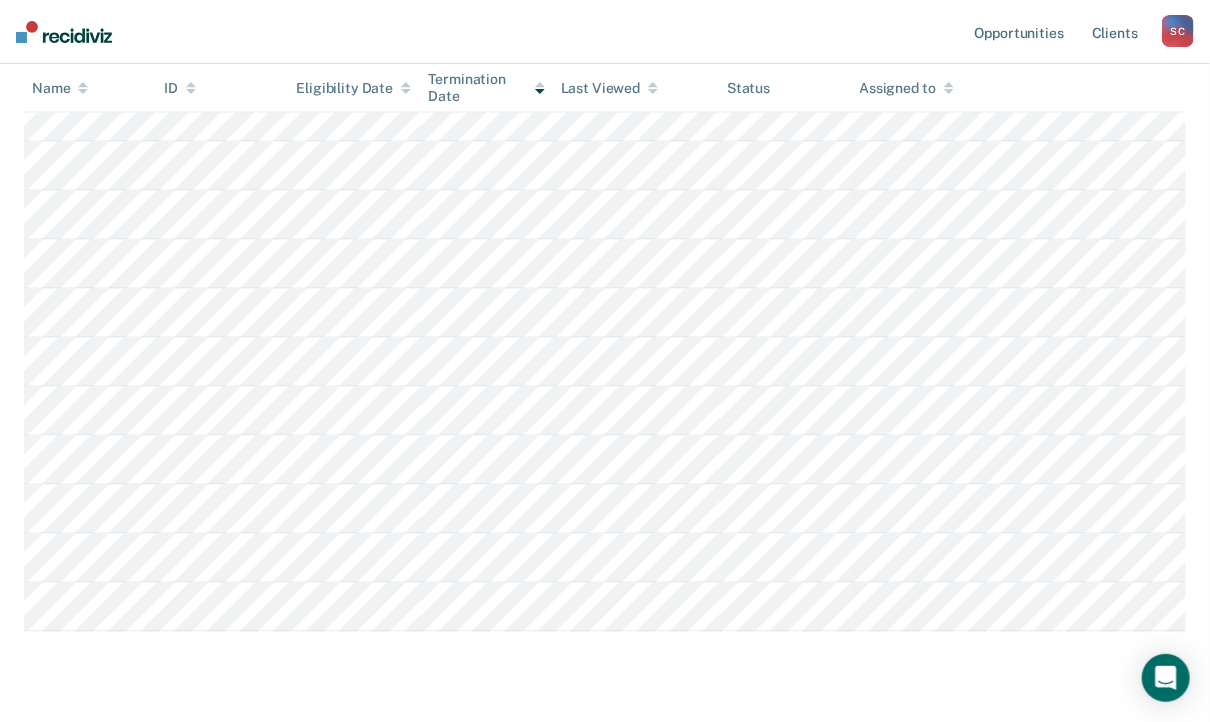 scroll, scrollTop: 1300, scrollLeft: 0, axis: vertical 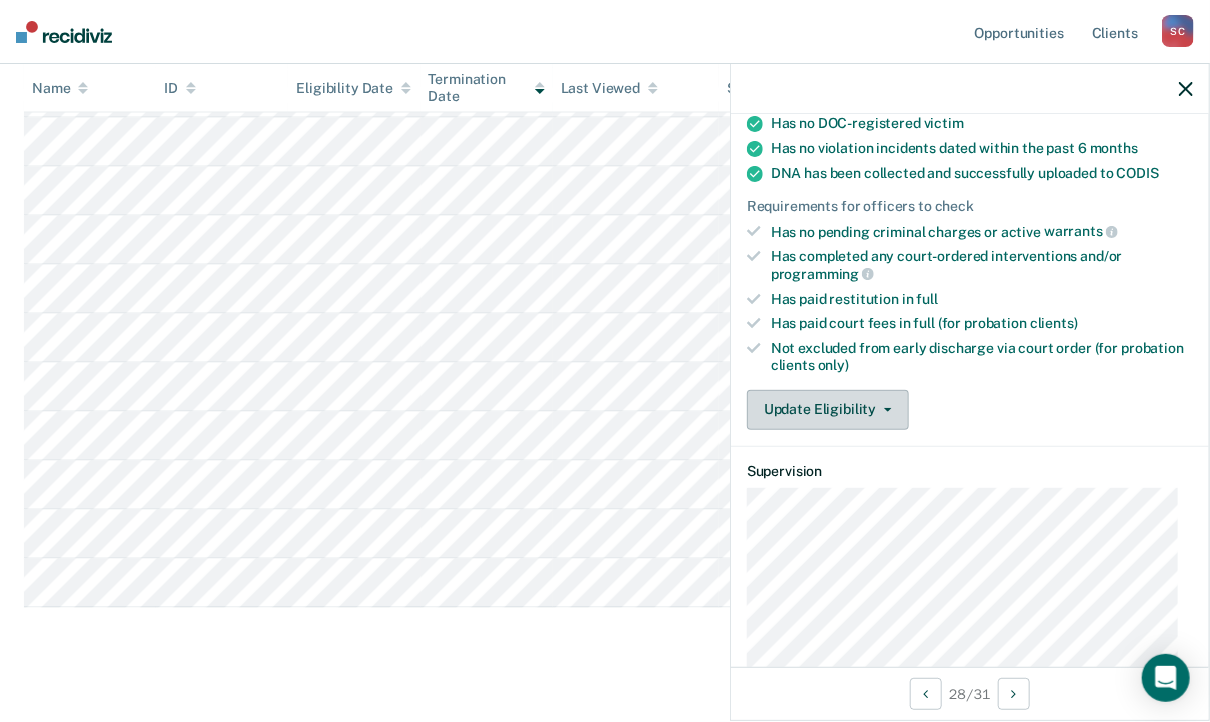 click on "Update Eligibility" at bounding box center (828, 410) 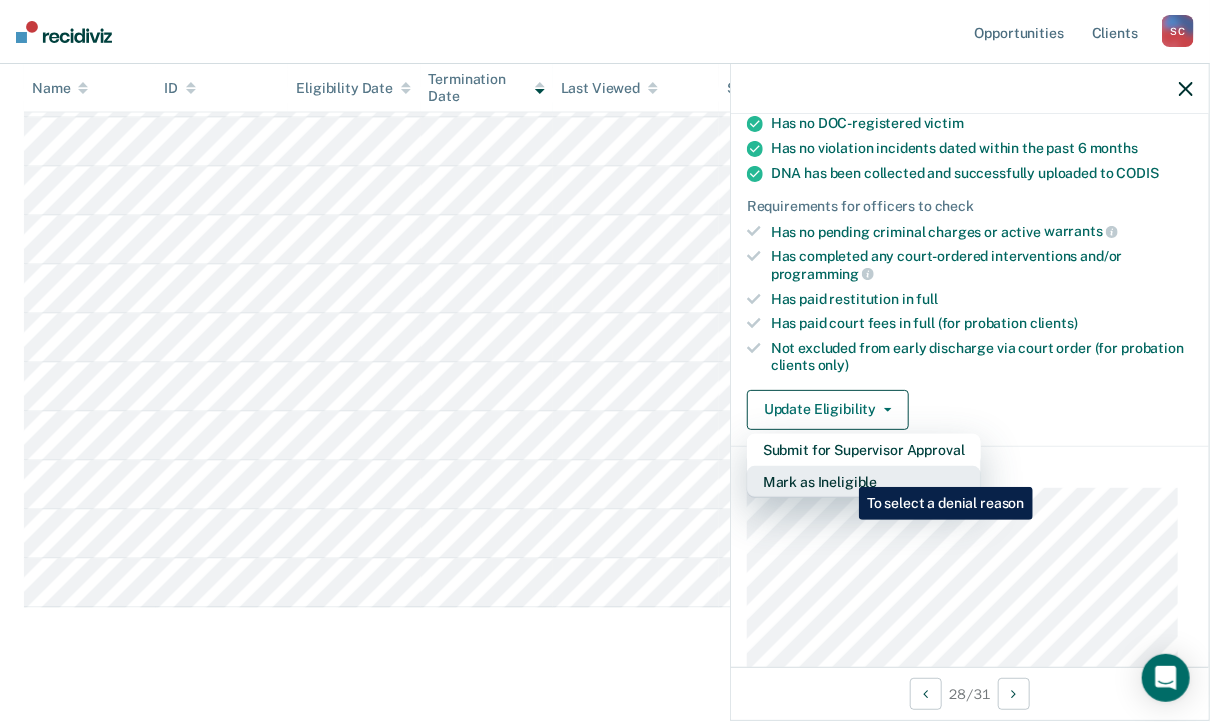 click on "Mark as Ineligible" at bounding box center [864, 450] 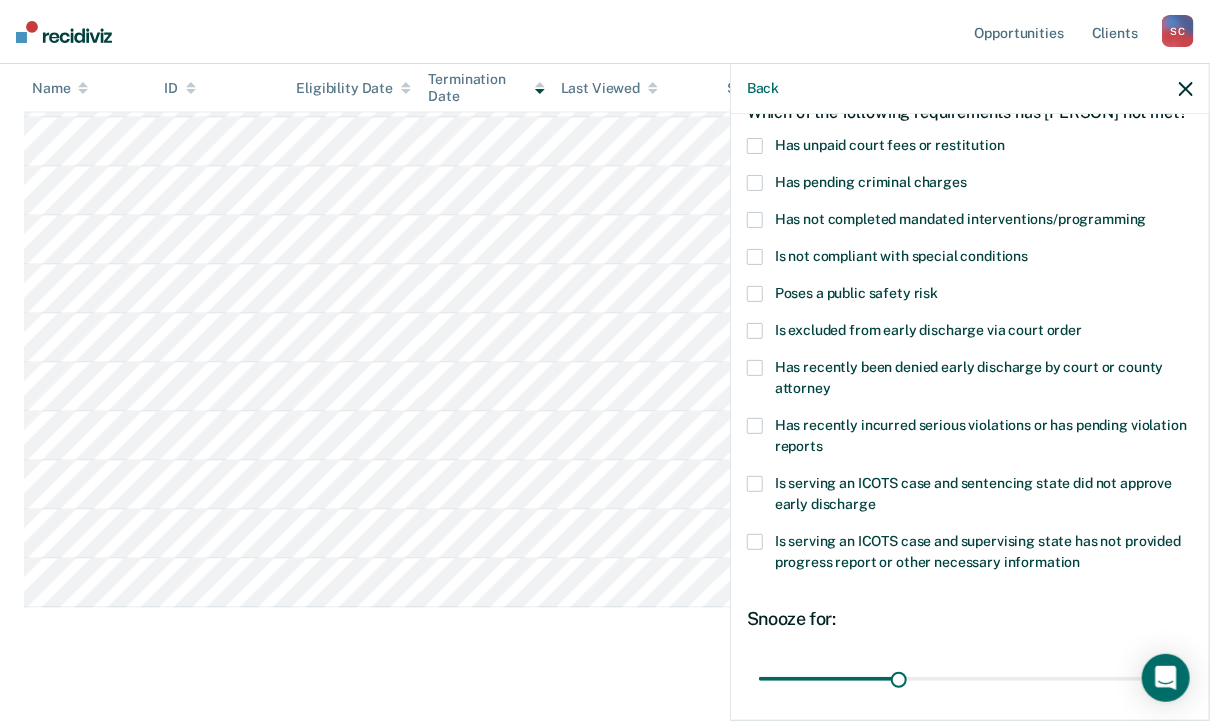 scroll, scrollTop: 80, scrollLeft: 0, axis: vertical 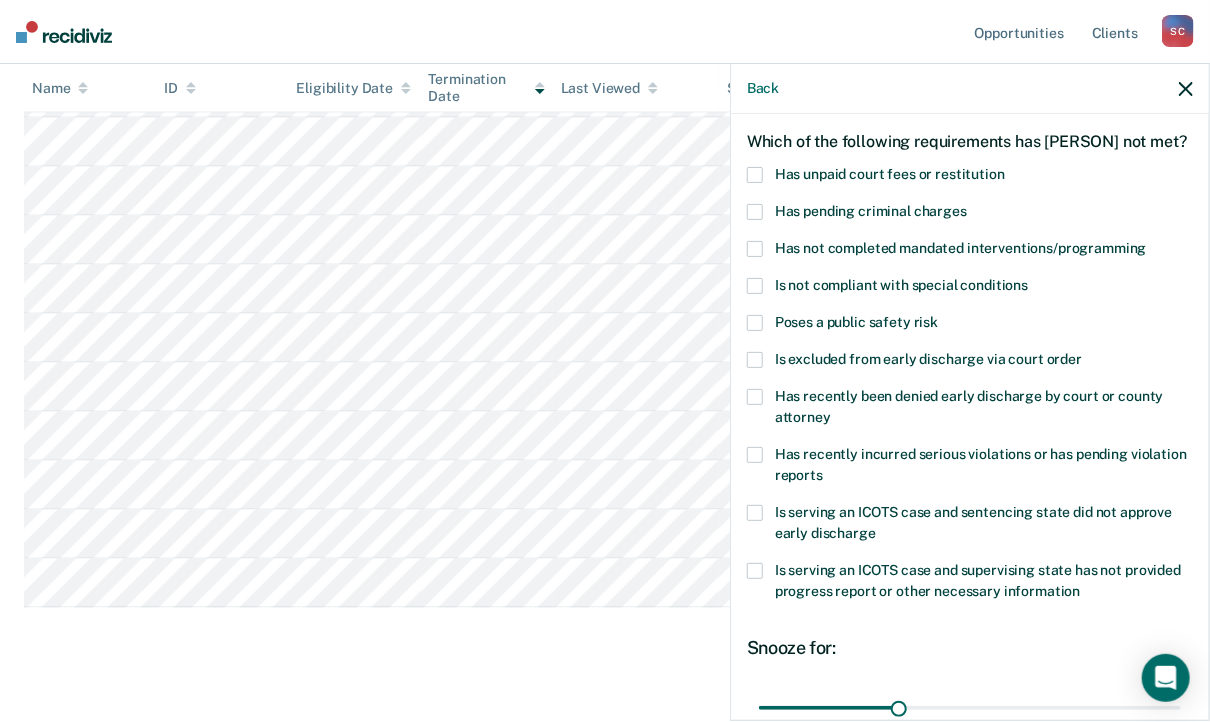 click at bounding box center (755, 175) 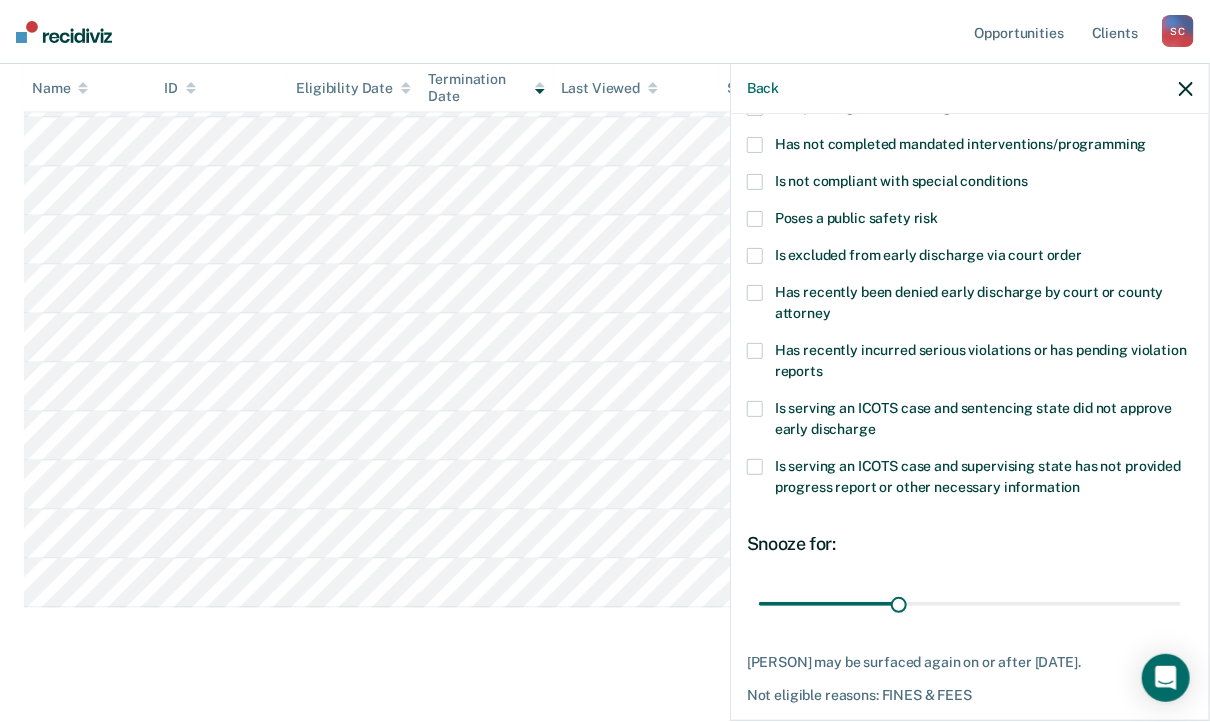 scroll, scrollTop: 280, scrollLeft: 0, axis: vertical 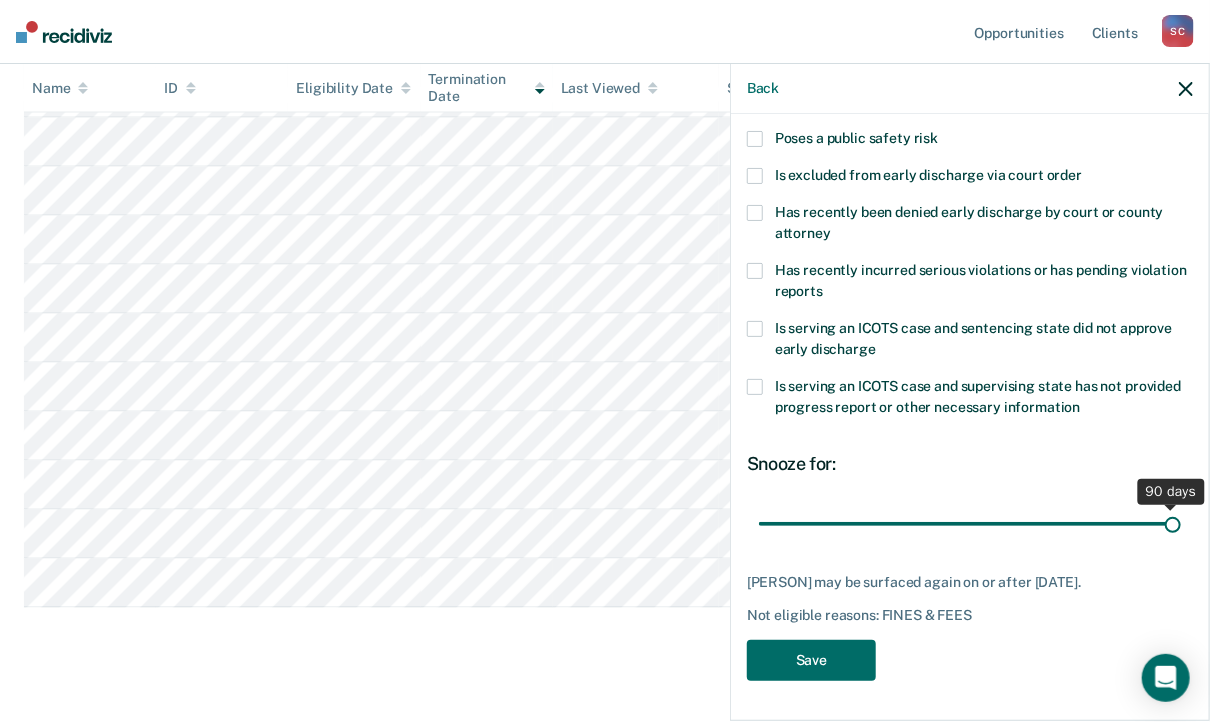 drag, startPoint x: 913, startPoint y: 521, endPoint x: 1182, endPoint y: 521, distance: 269 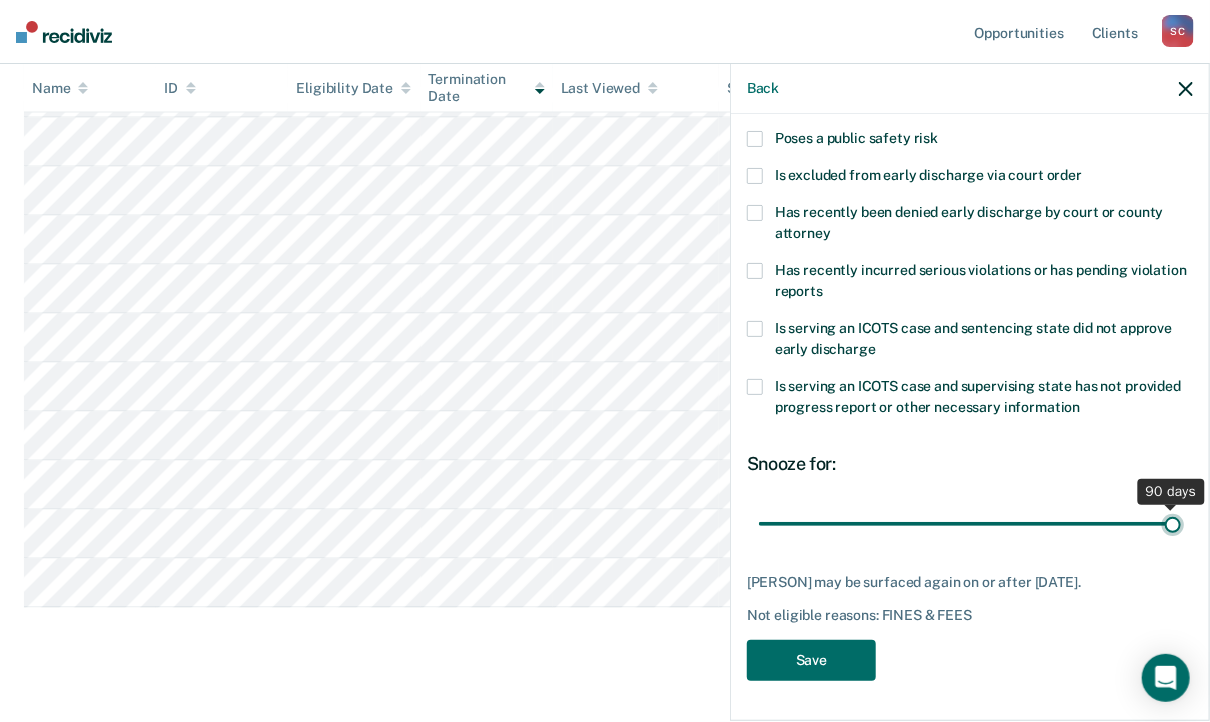 type on "90" 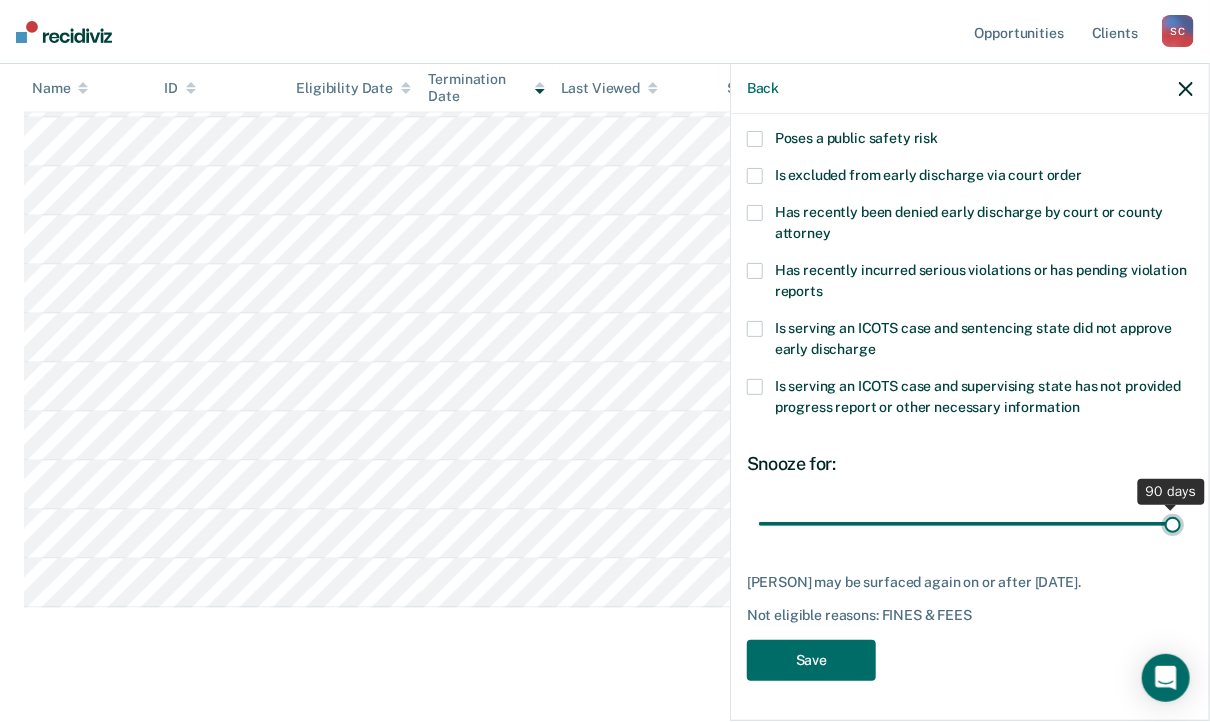 click at bounding box center [970, 524] 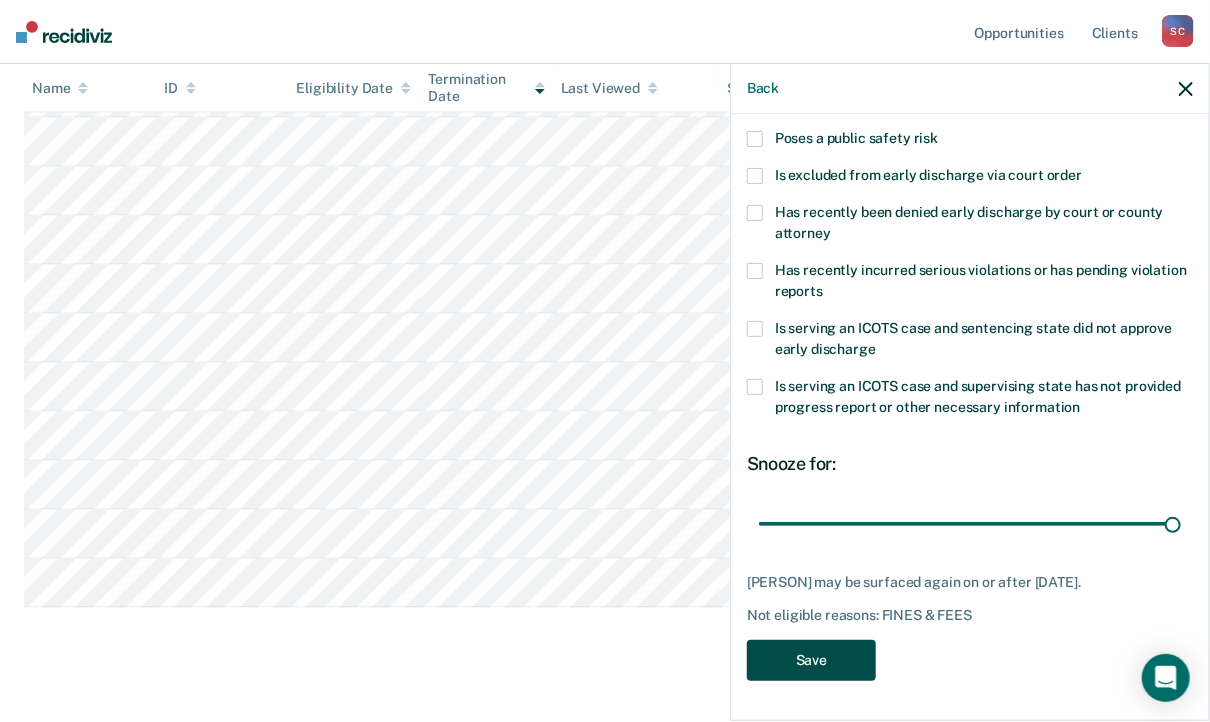 click on "Save" at bounding box center (811, 660) 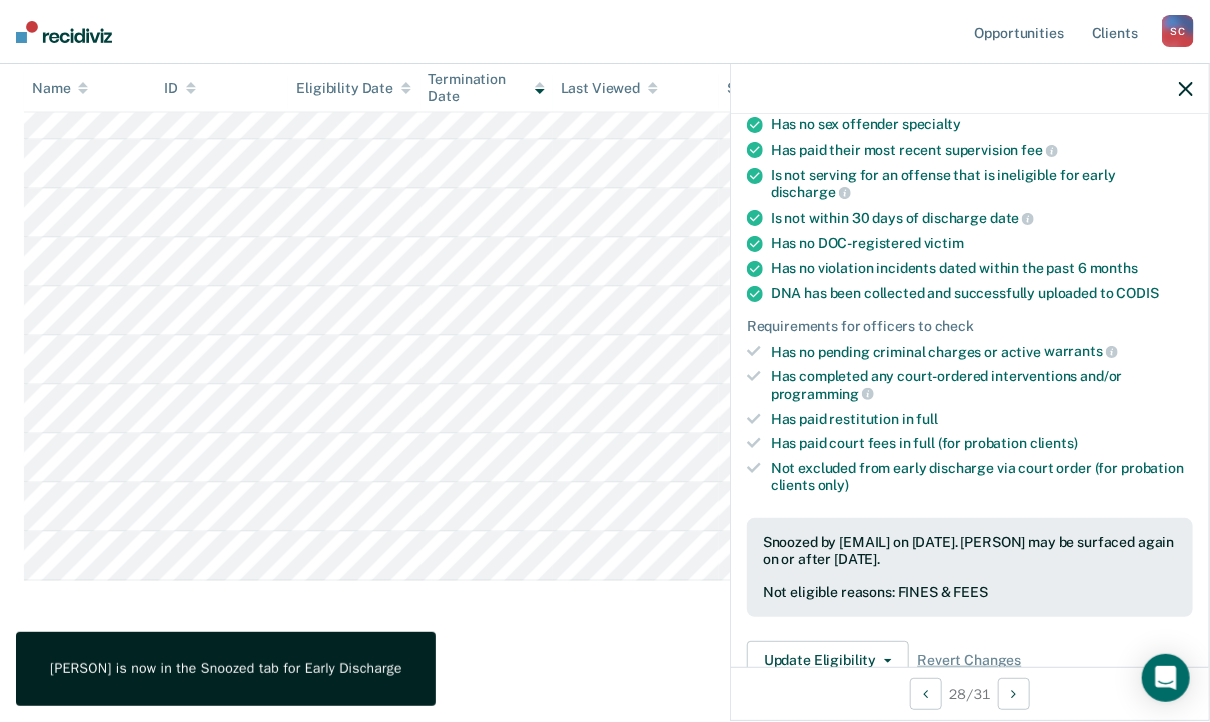 scroll, scrollTop: 1279, scrollLeft: 0, axis: vertical 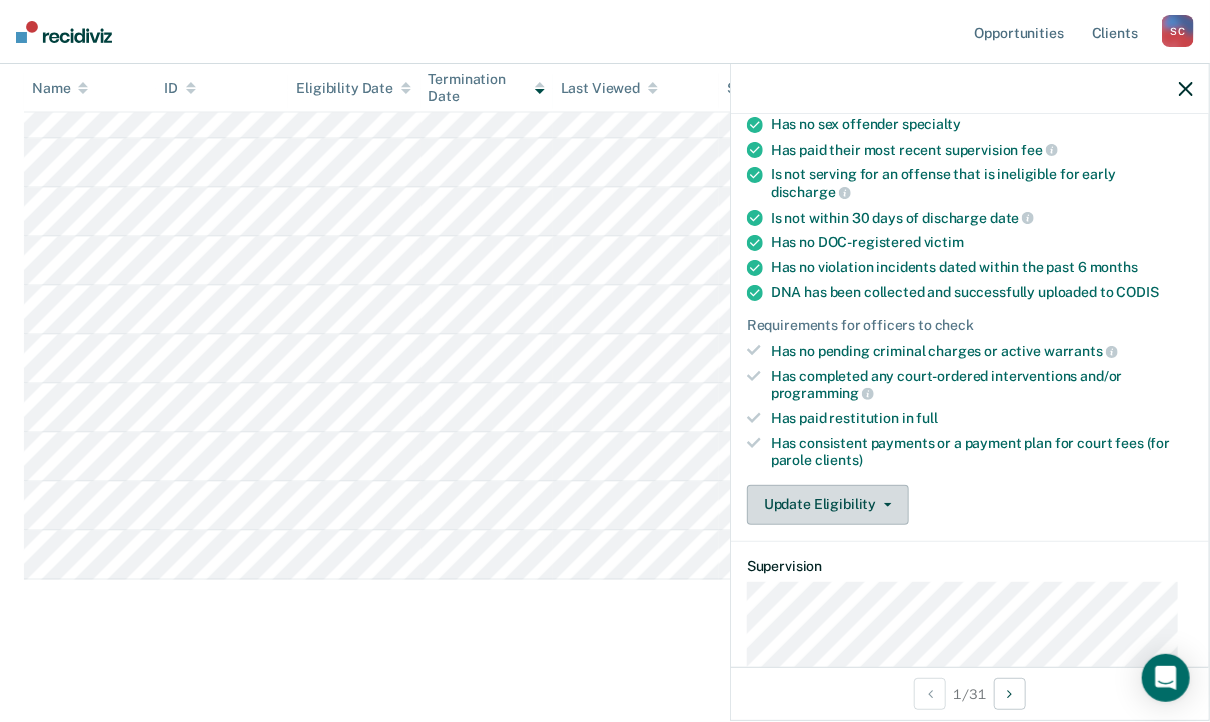 click at bounding box center [888, 505] 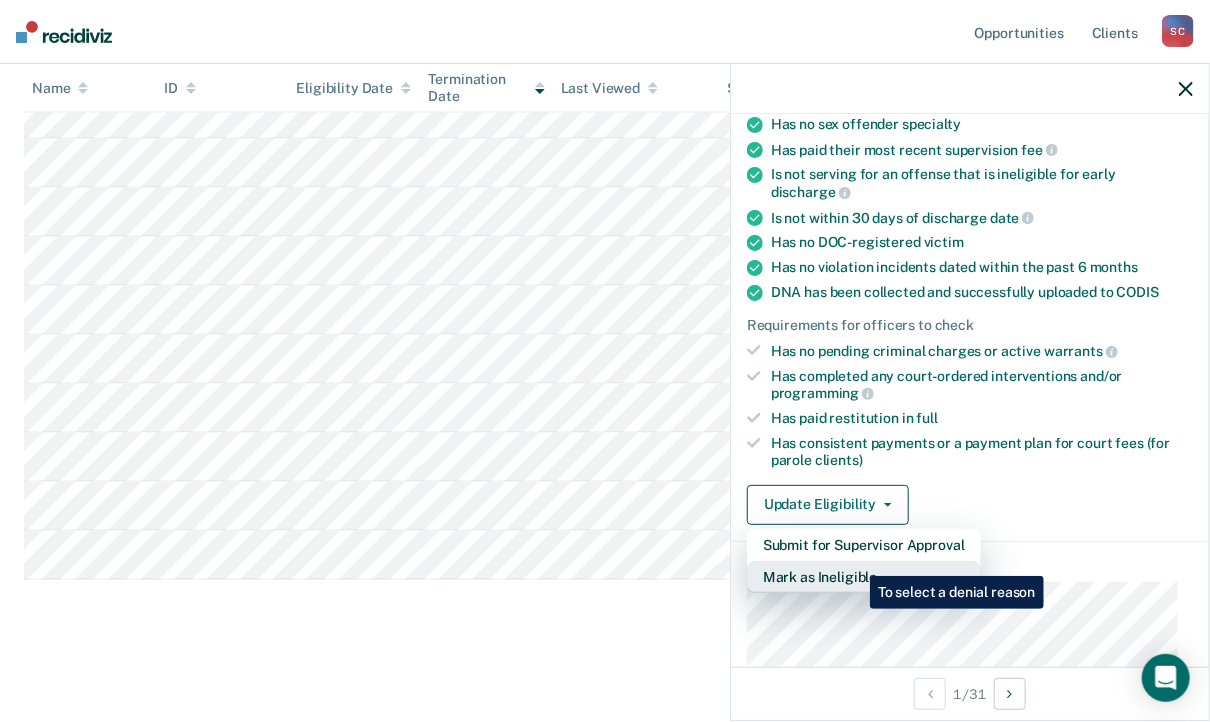 click on "Mark as Ineligible" at bounding box center [864, 545] 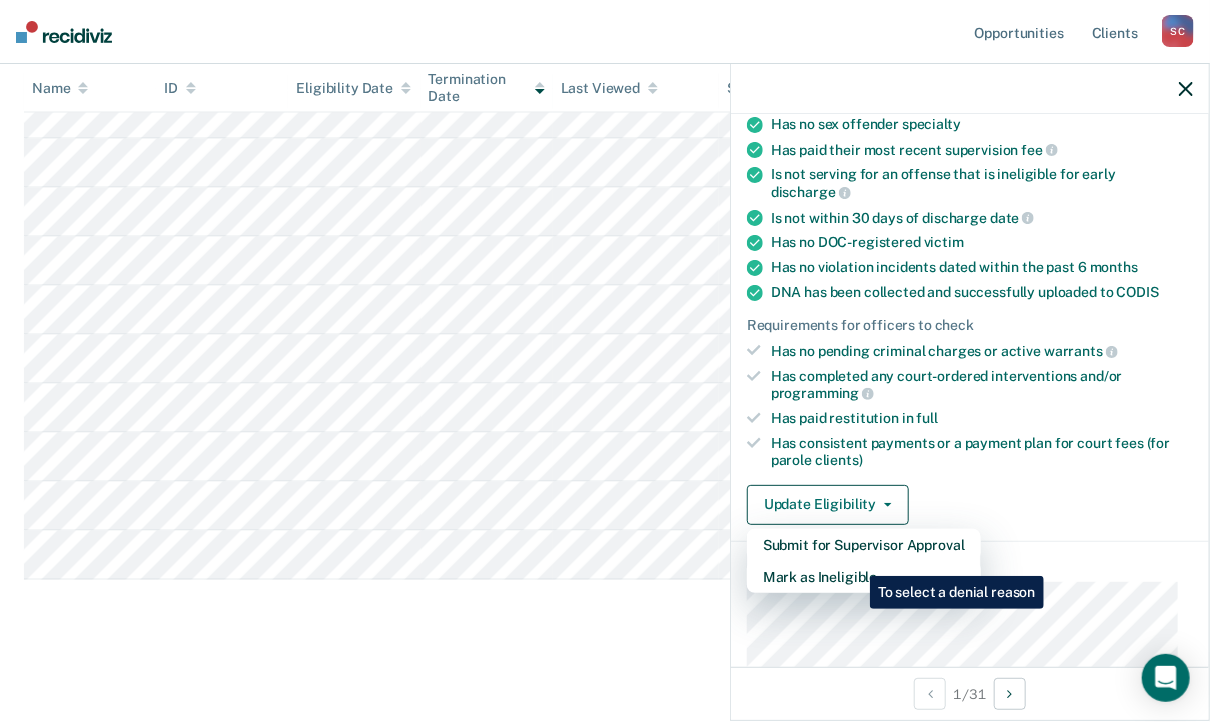 scroll, scrollTop: 280, scrollLeft: 0, axis: vertical 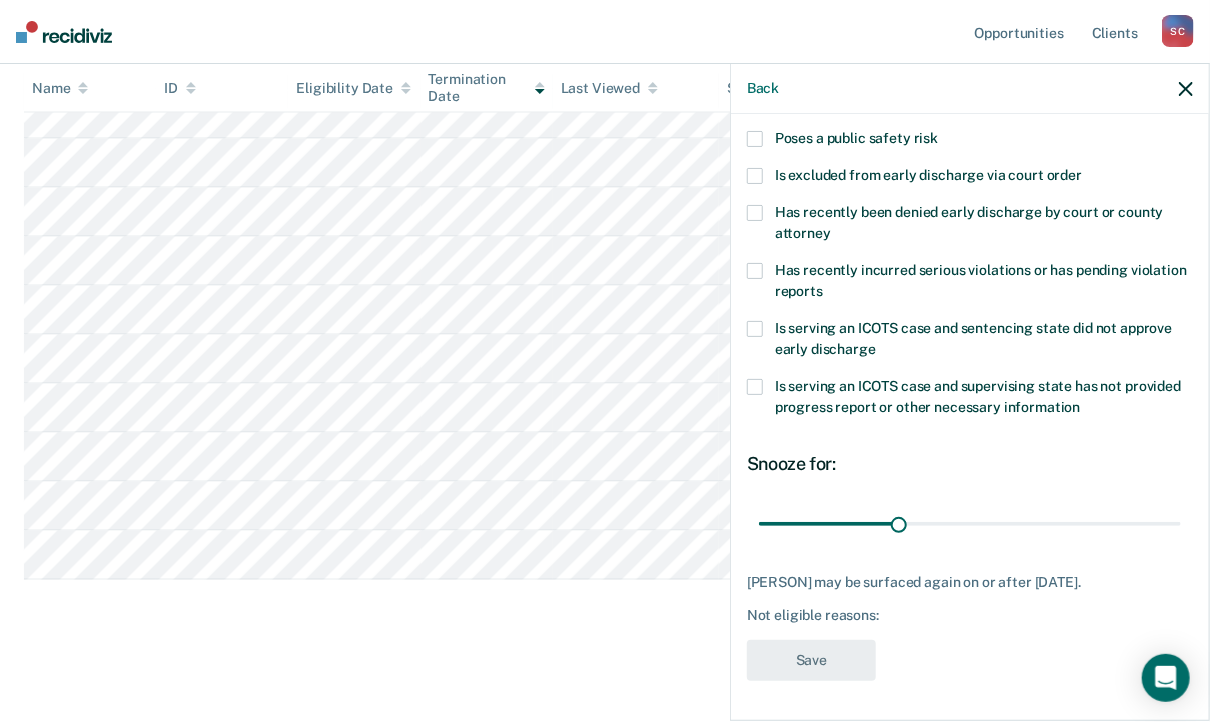 click at bounding box center [755, 329] 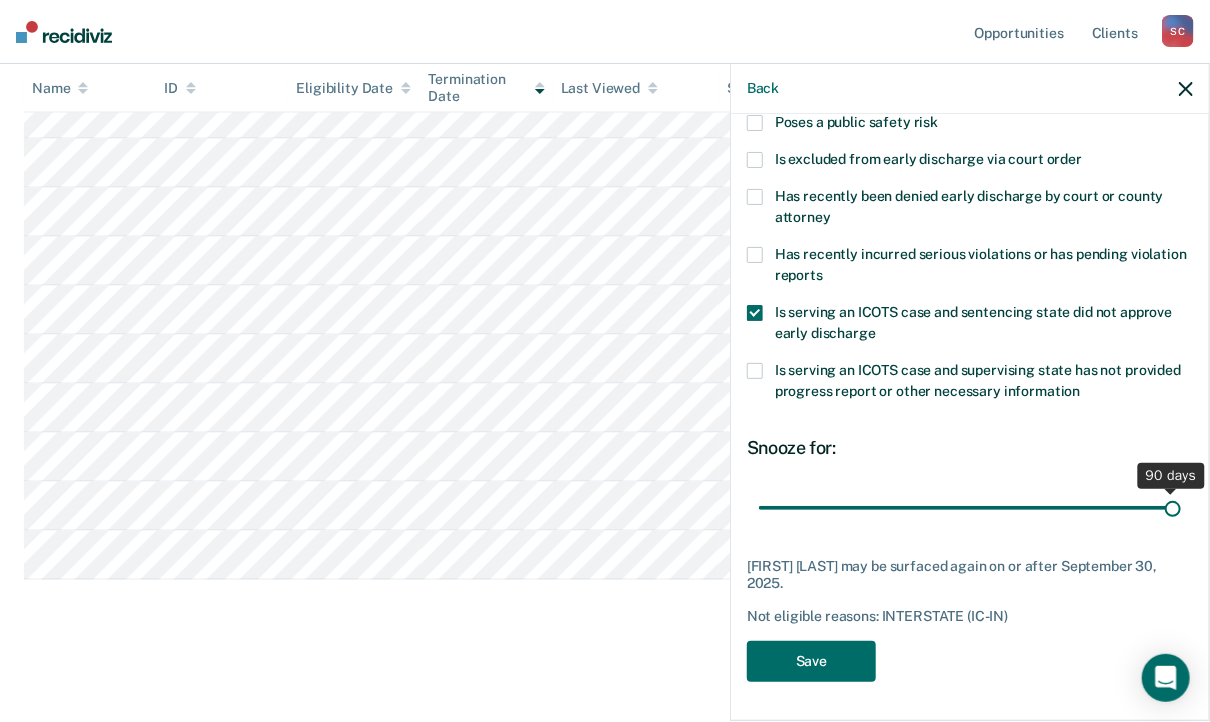 drag, startPoint x: 897, startPoint y: 525, endPoint x: 1193, endPoint y: 522, distance: 296.0152 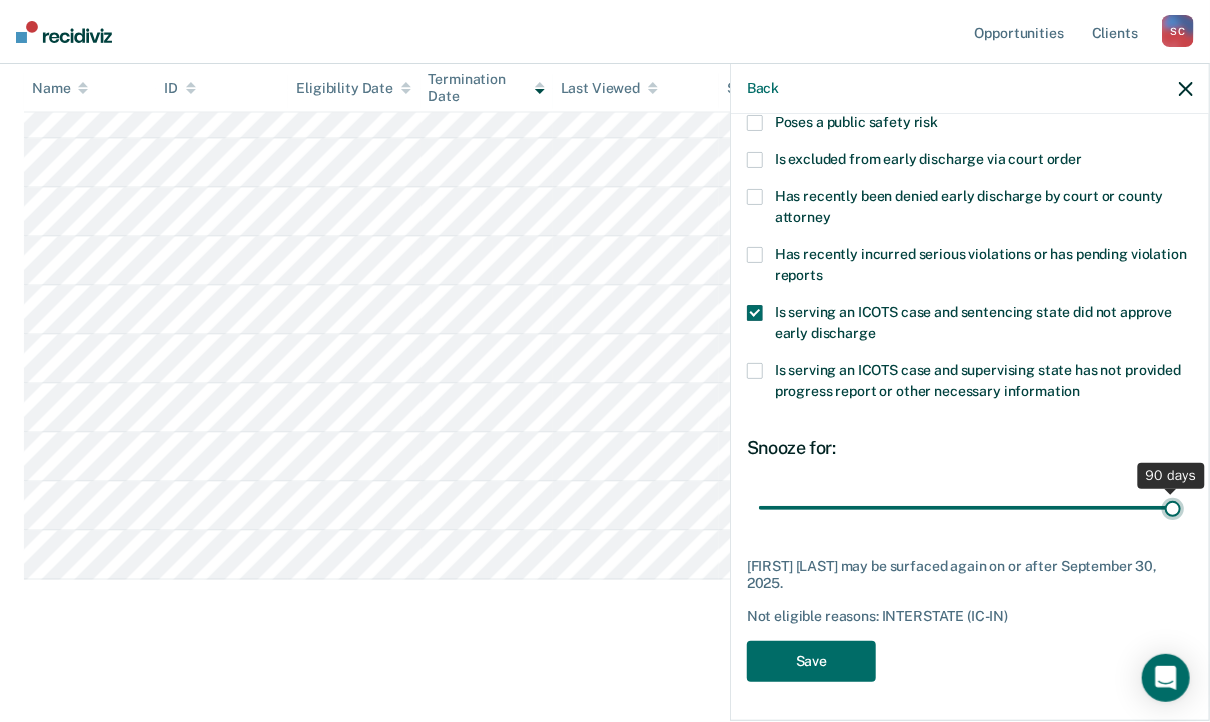 type on "90" 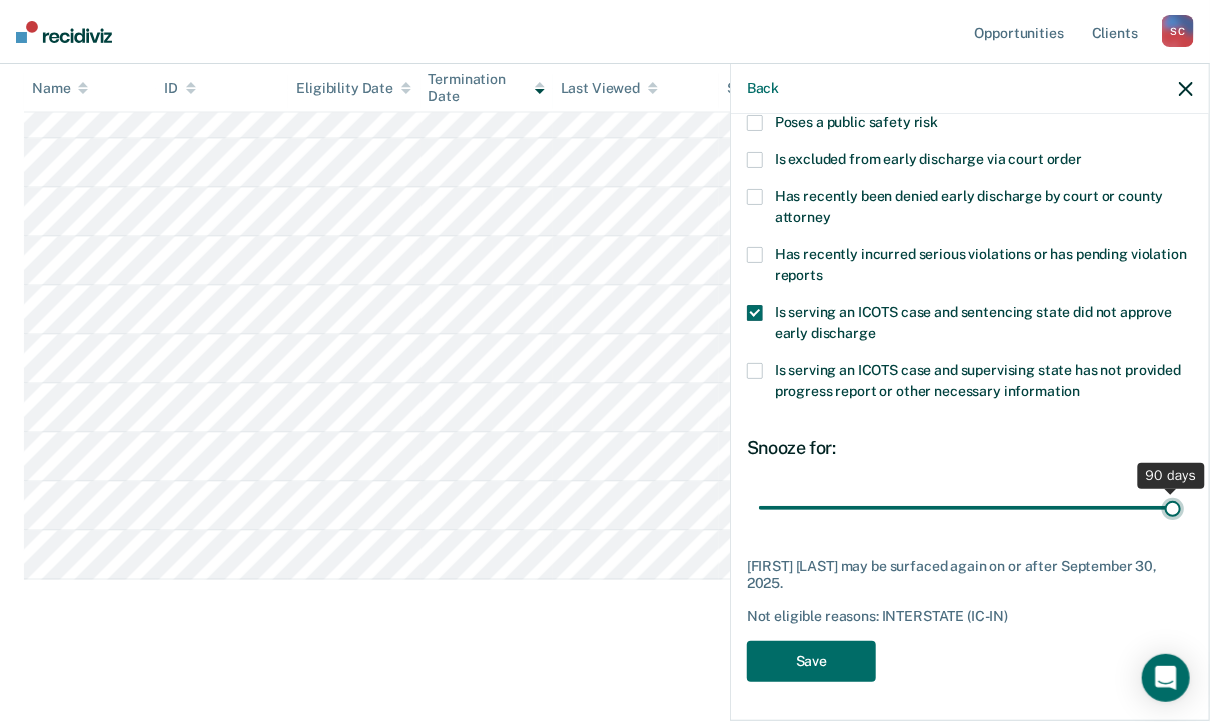 click at bounding box center (970, 508) 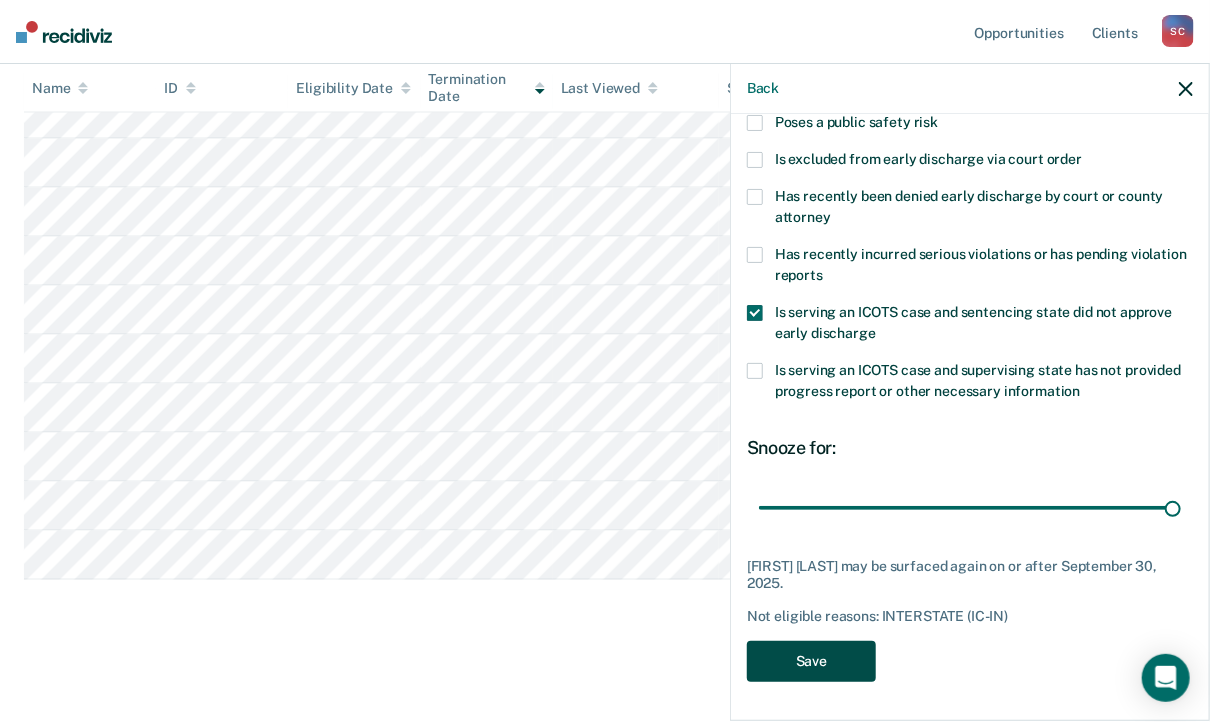 click on "Save" at bounding box center (811, 661) 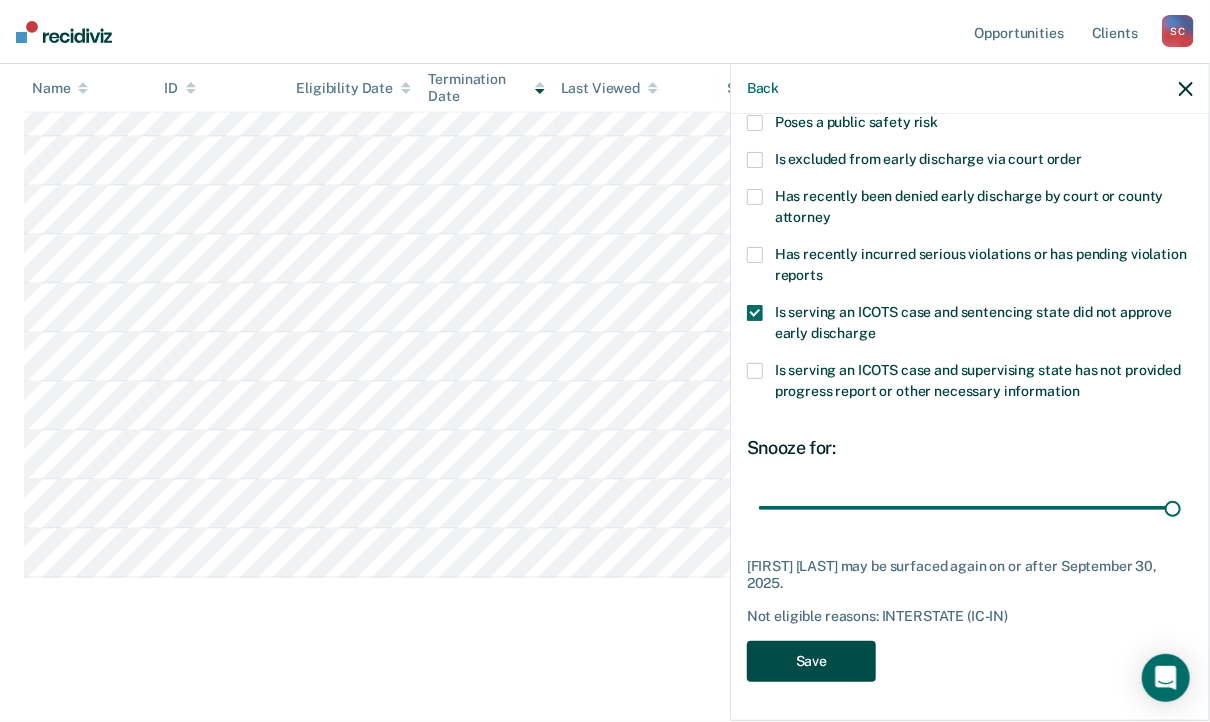 scroll, scrollTop: 152, scrollLeft: 0, axis: vertical 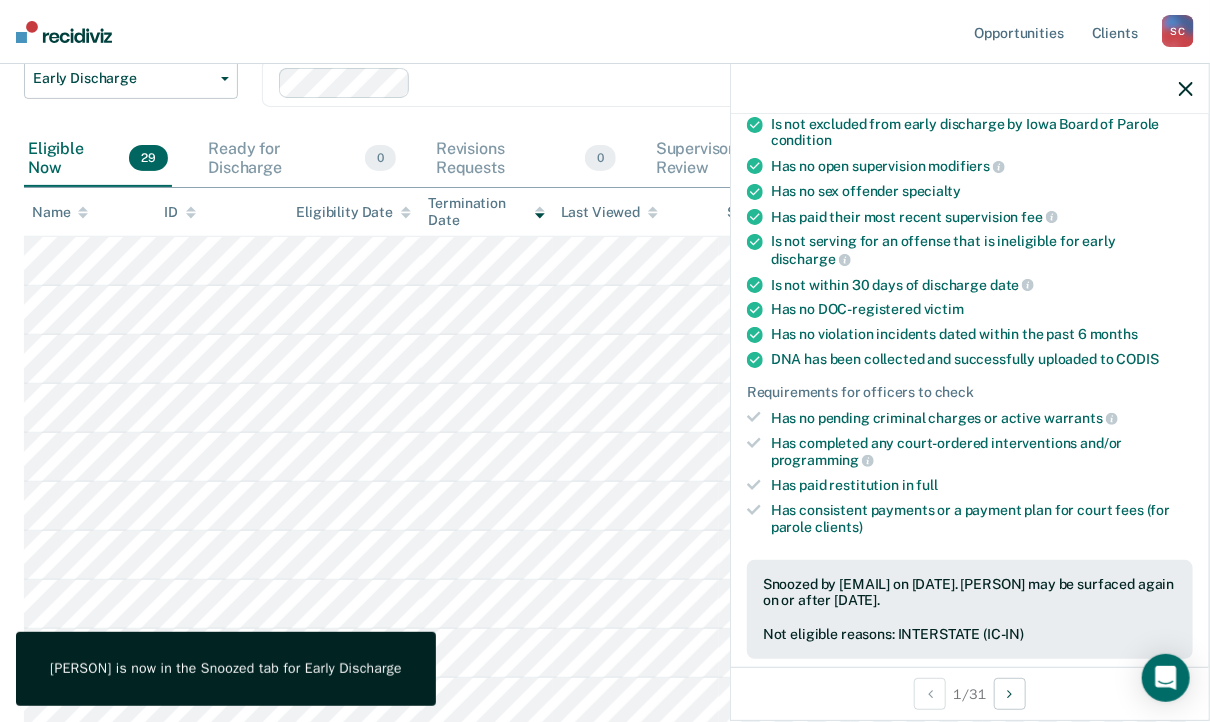 click at bounding box center [1186, 89] 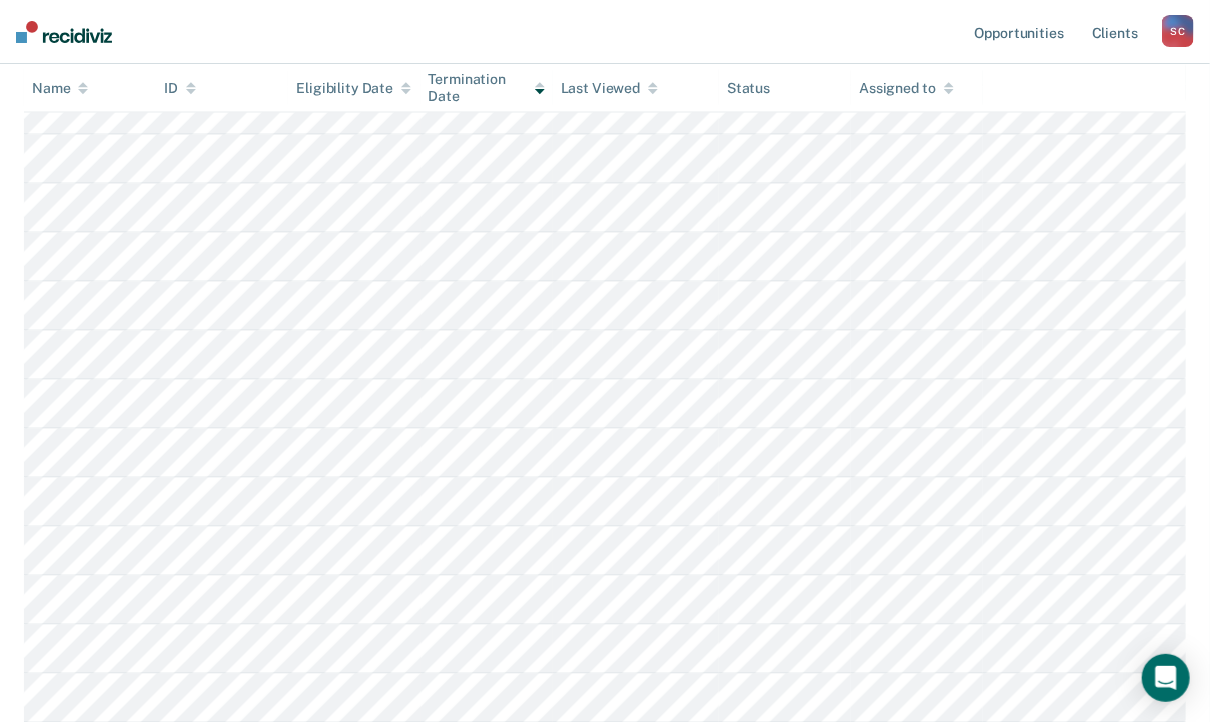 scroll, scrollTop: 1152, scrollLeft: 0, axis: vertical 